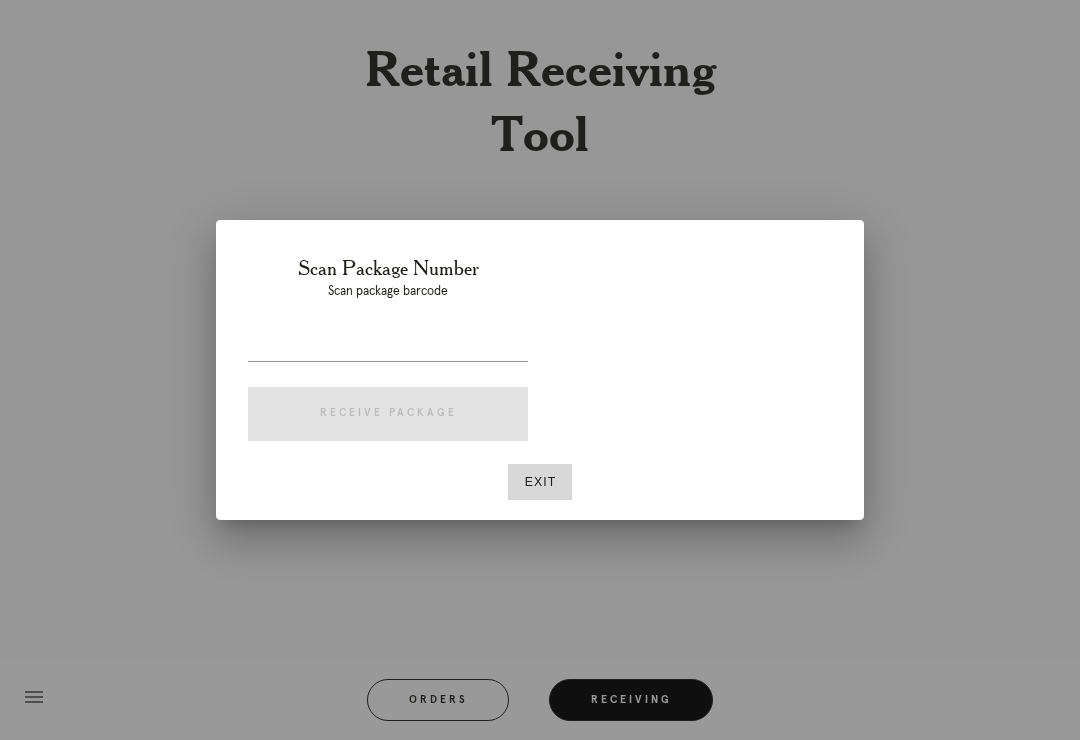 scroll, scrollTop: 0, scrollLeft: 0, axis: both 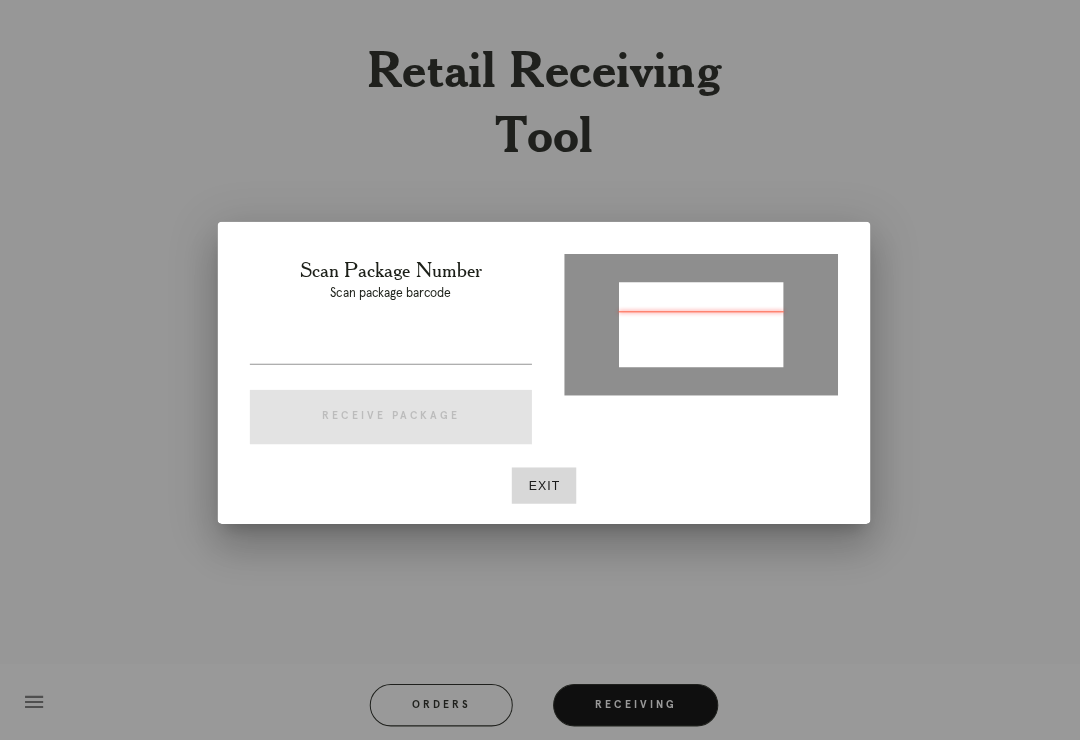 click at bounding box center [388, 345] 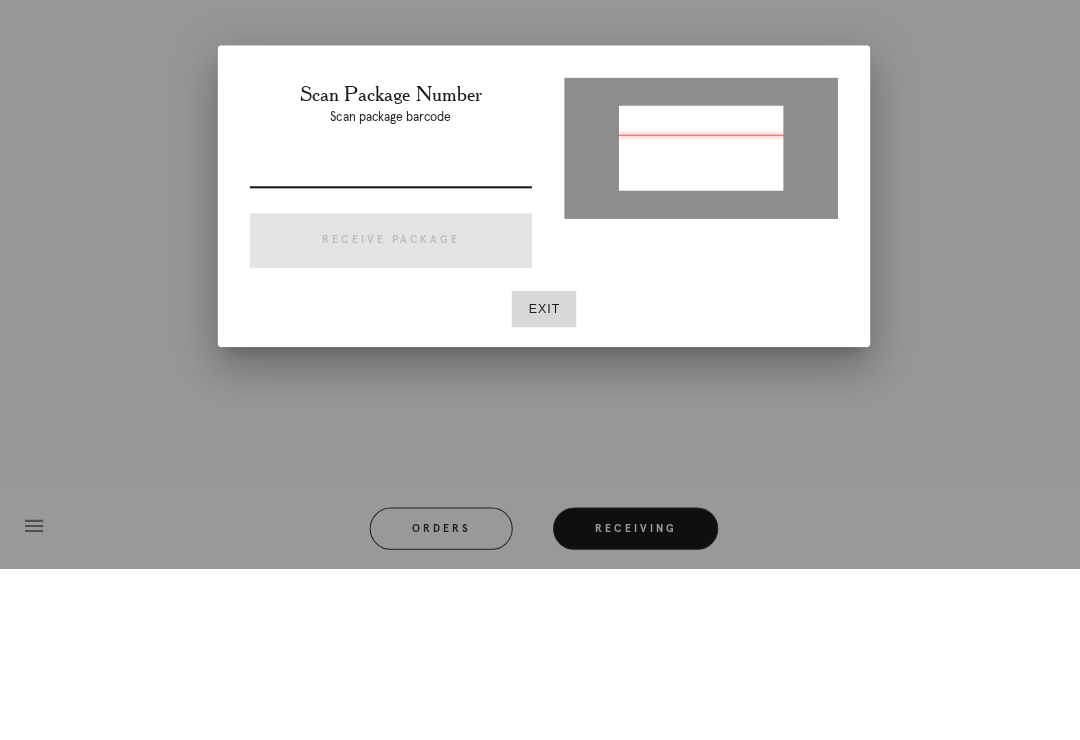 type on "P782282471310870" 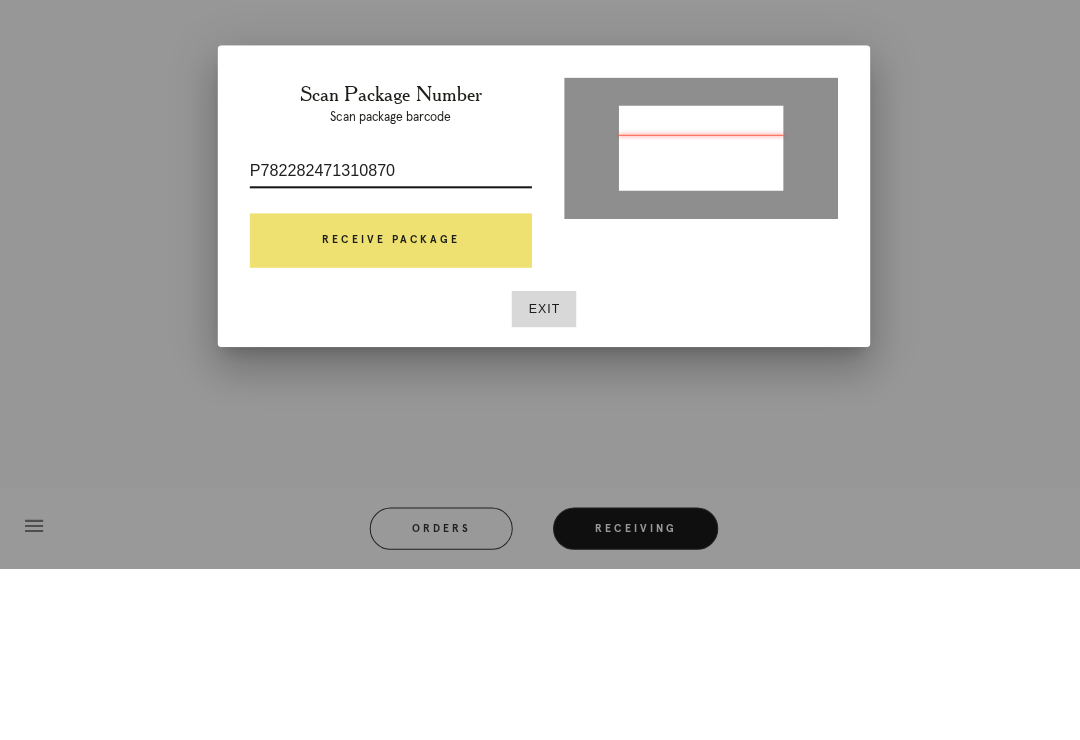 click on "Receive Package" at bounding box center [388, 414] 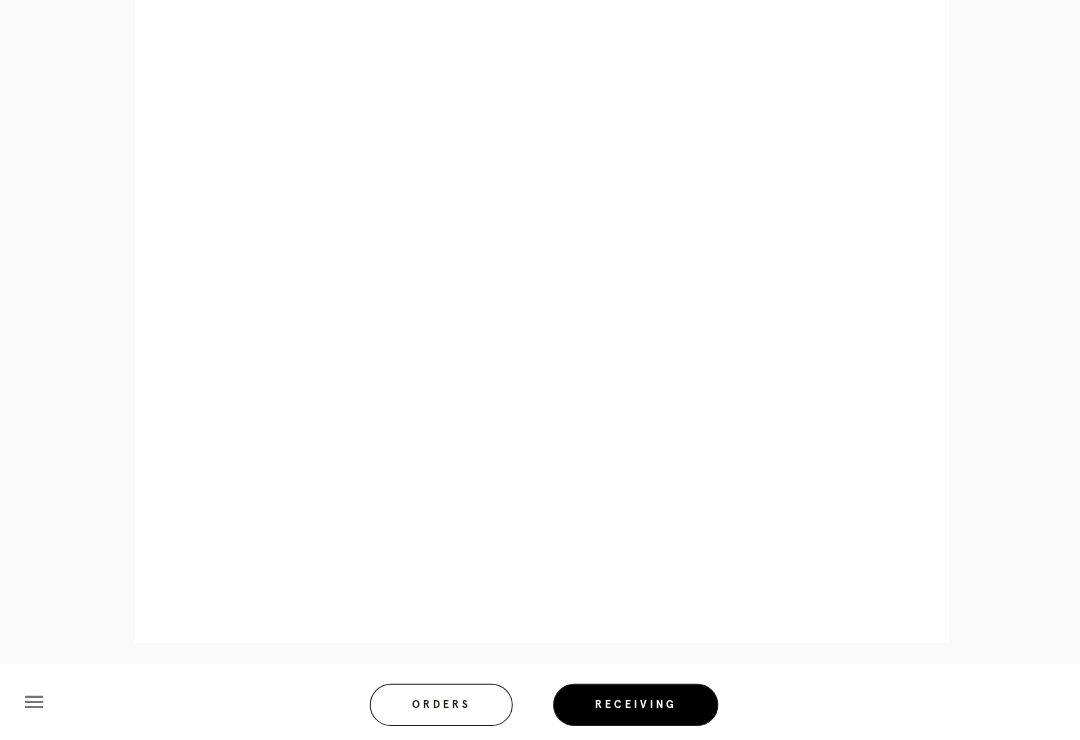 scroll, scrollTop: 958, scrollLeft: 0, axis: vertical 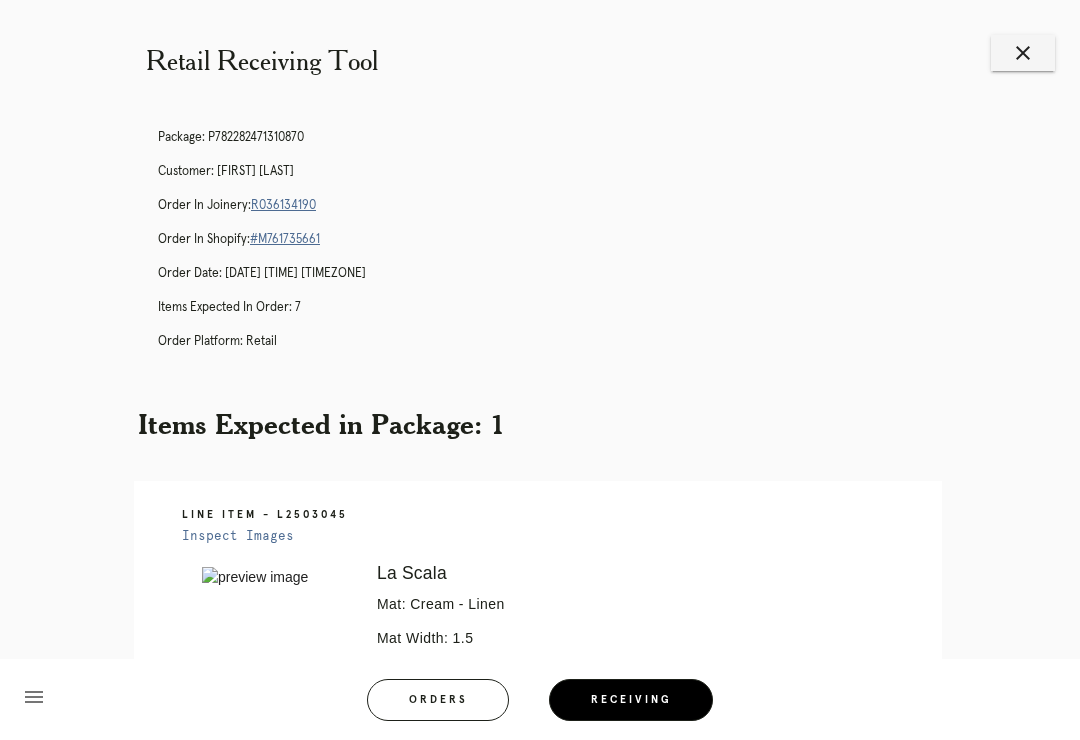 click on "Package: P782282471310870   Customer: Meredith Sheth
Order in Joinery:
R036134190
Order in Shopify:
#M761735661
Order Date:
07/19/2025  3:42 PM EDT
Items Expected in Order: 7   Order Platform: retail" at bounding box center [560, 248] 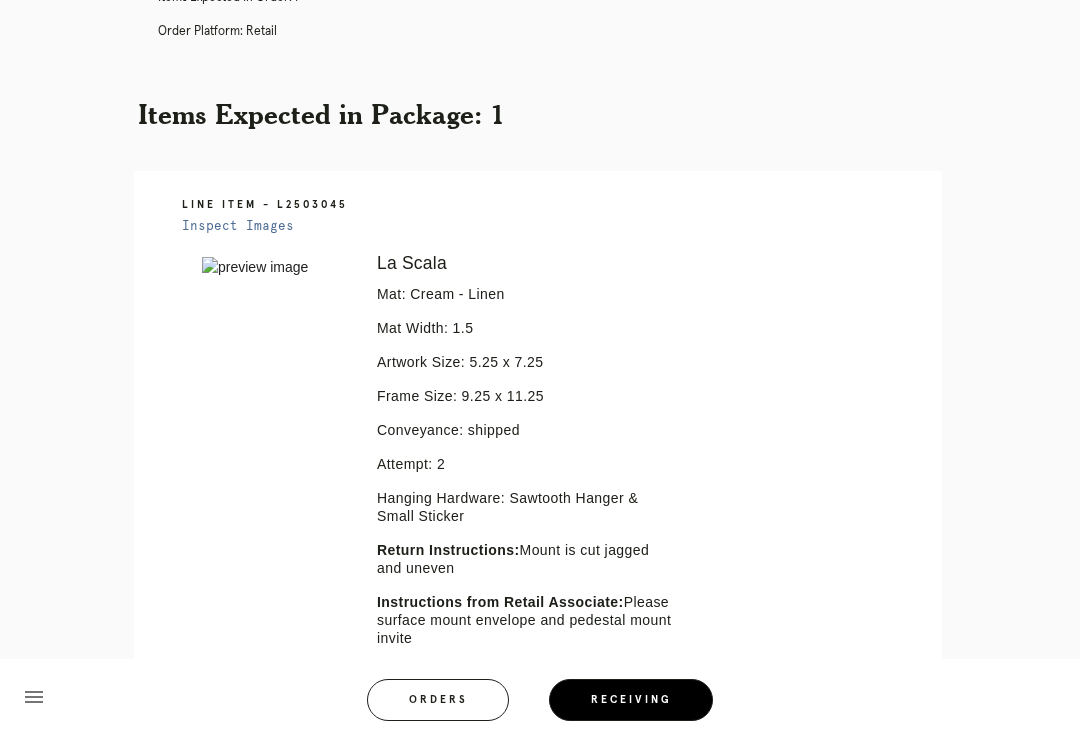 scroll, scrollTop: 0, scrollLeft: 0, axis: both 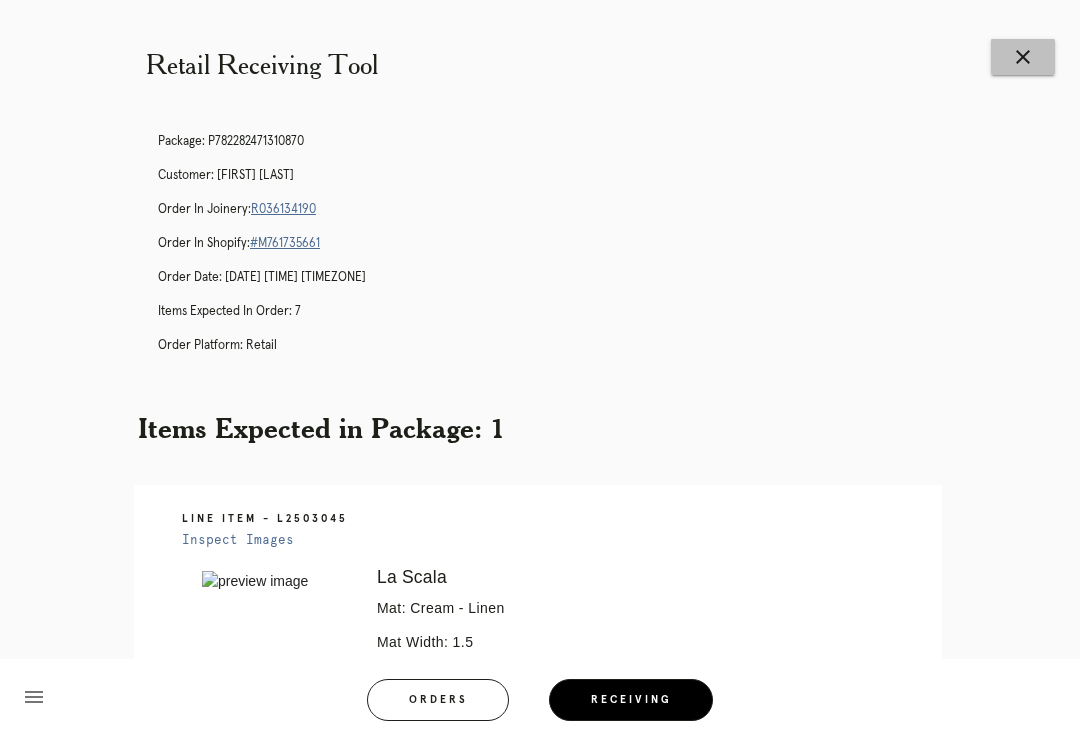 click on "close" at bounding box center (1023, 57) 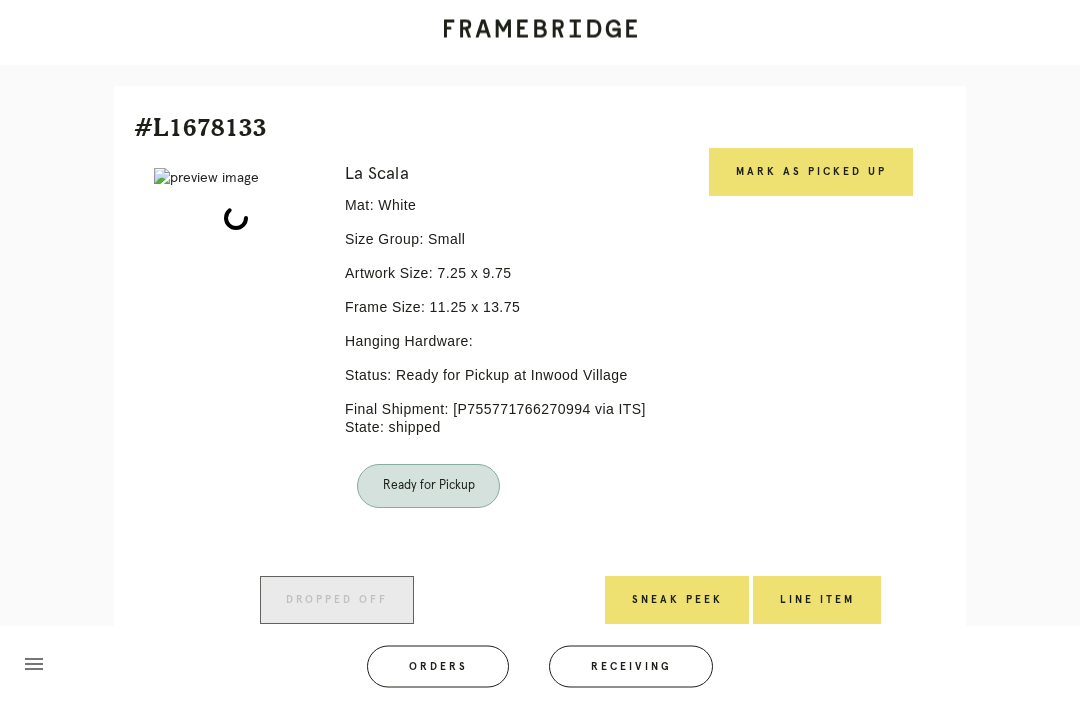 scroll, scrollTop: 470, scrollLeft: 0, axis: vertical 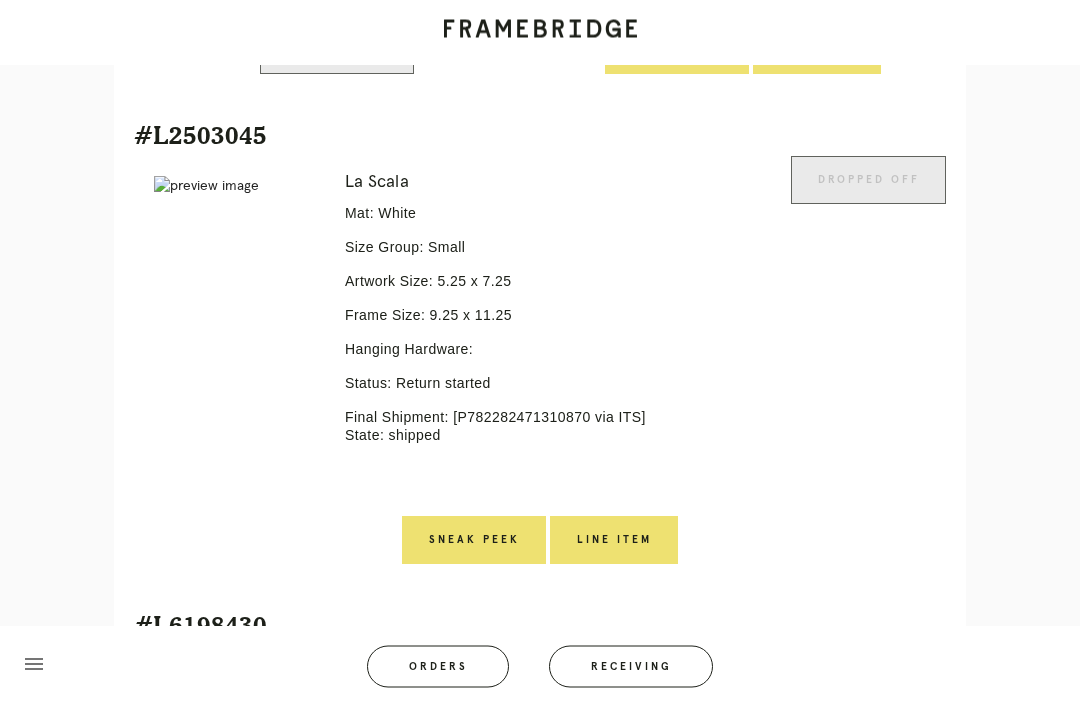 click on "Line Item" at bounding box center [614, 541] 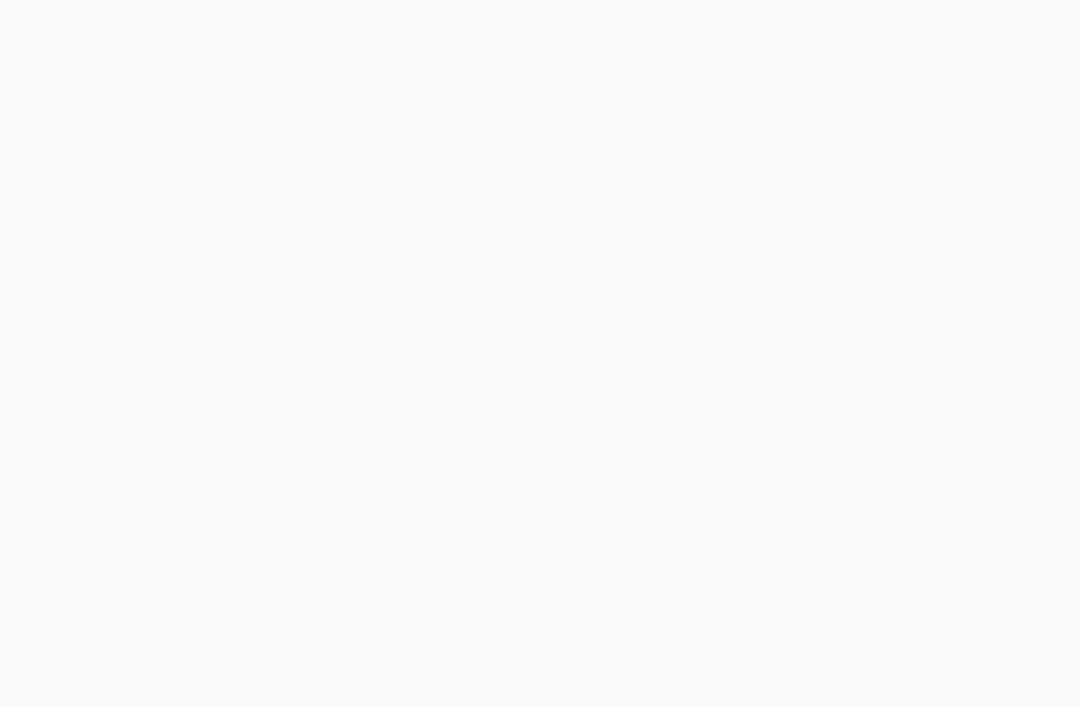 scroll, scrollTop: 0, scrollLeft: 0, axis: both 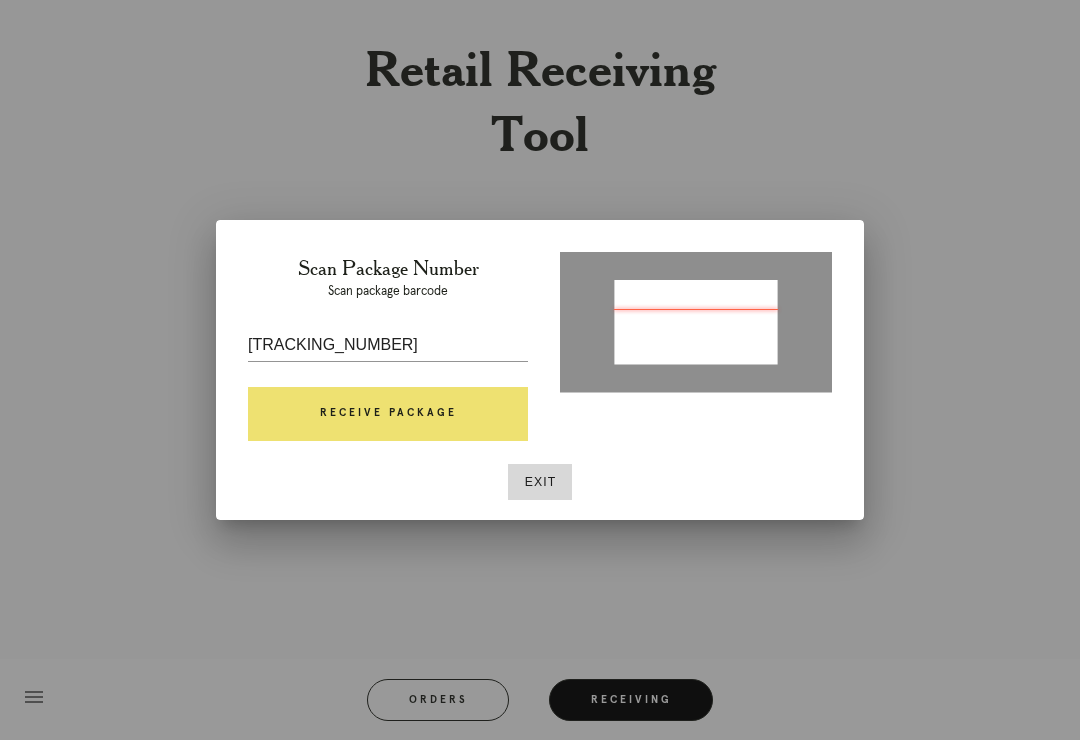 type on "[TRACKING_NUMBER]" 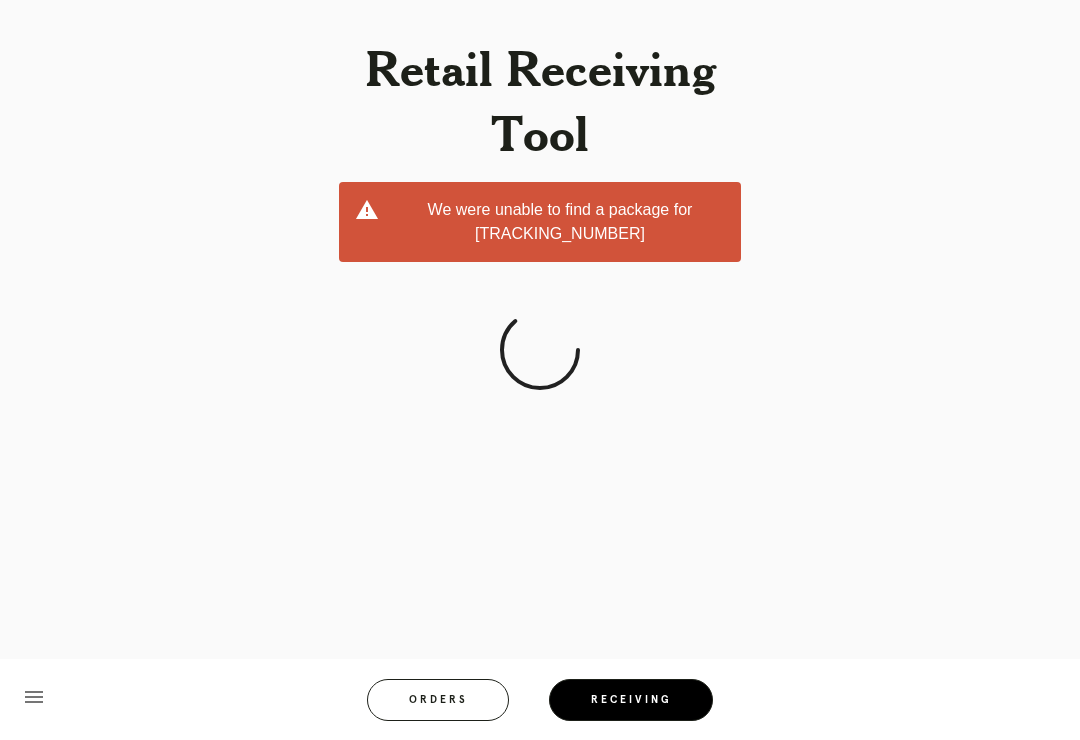 click on "Receiving" at bounding box center (631, 700) 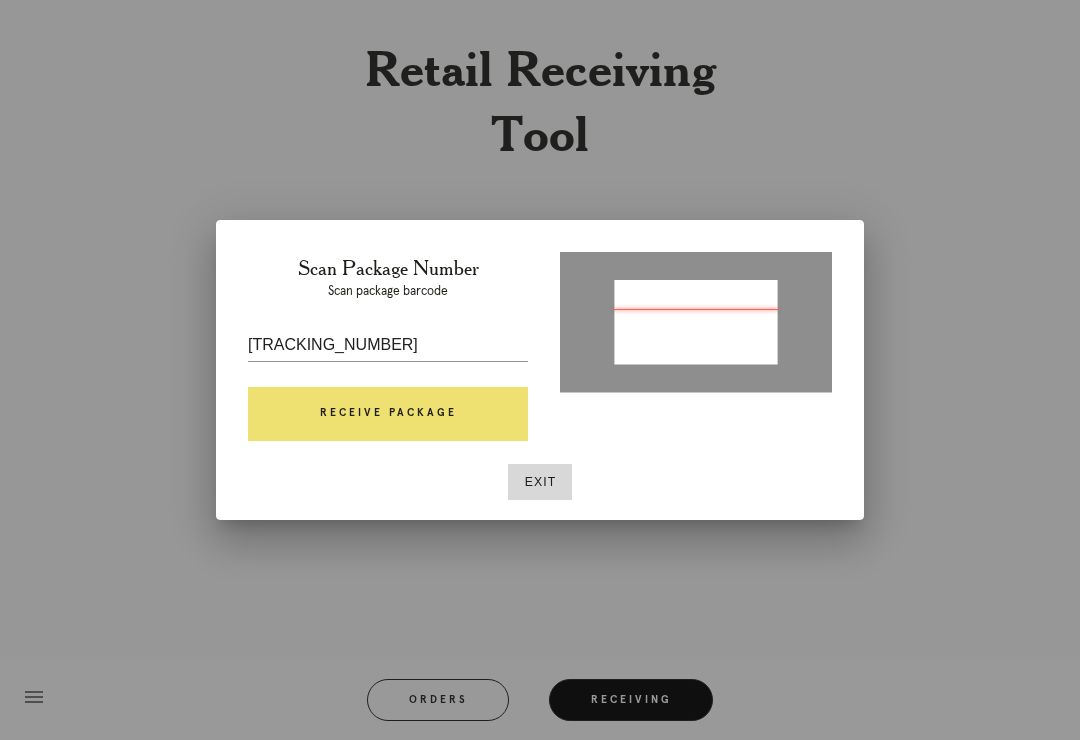 click on "[TRACKING_NUMBER]" at bounding box center (388, 345) 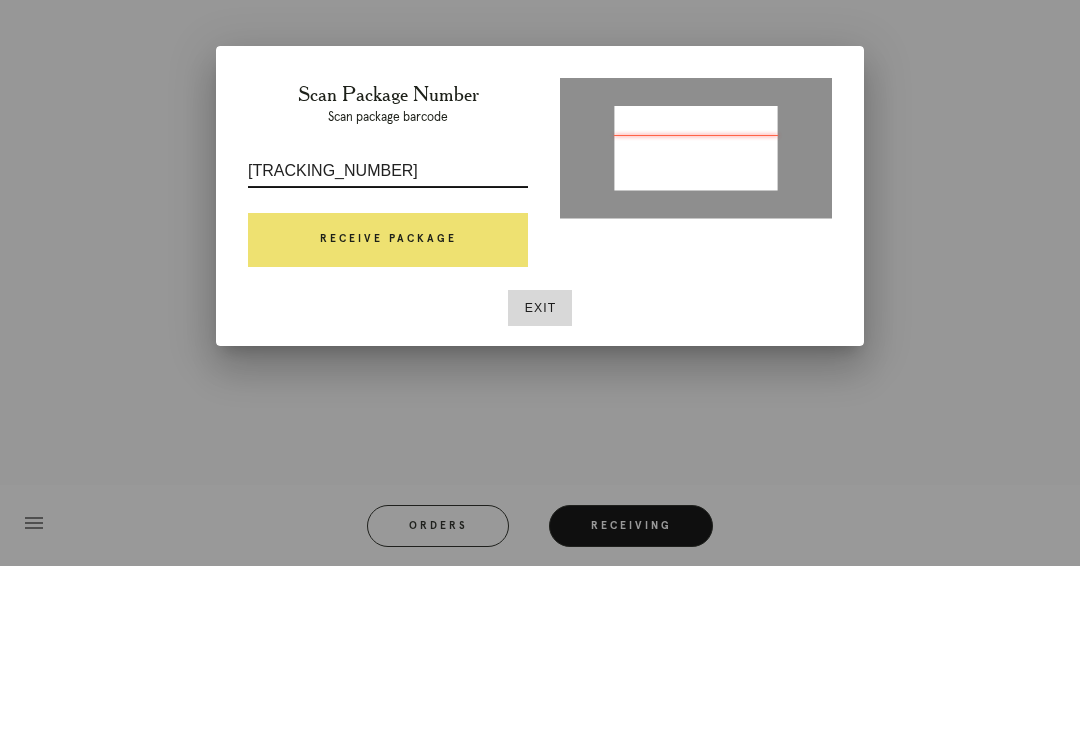 click on "Exit" at bounding box center (540, 482) 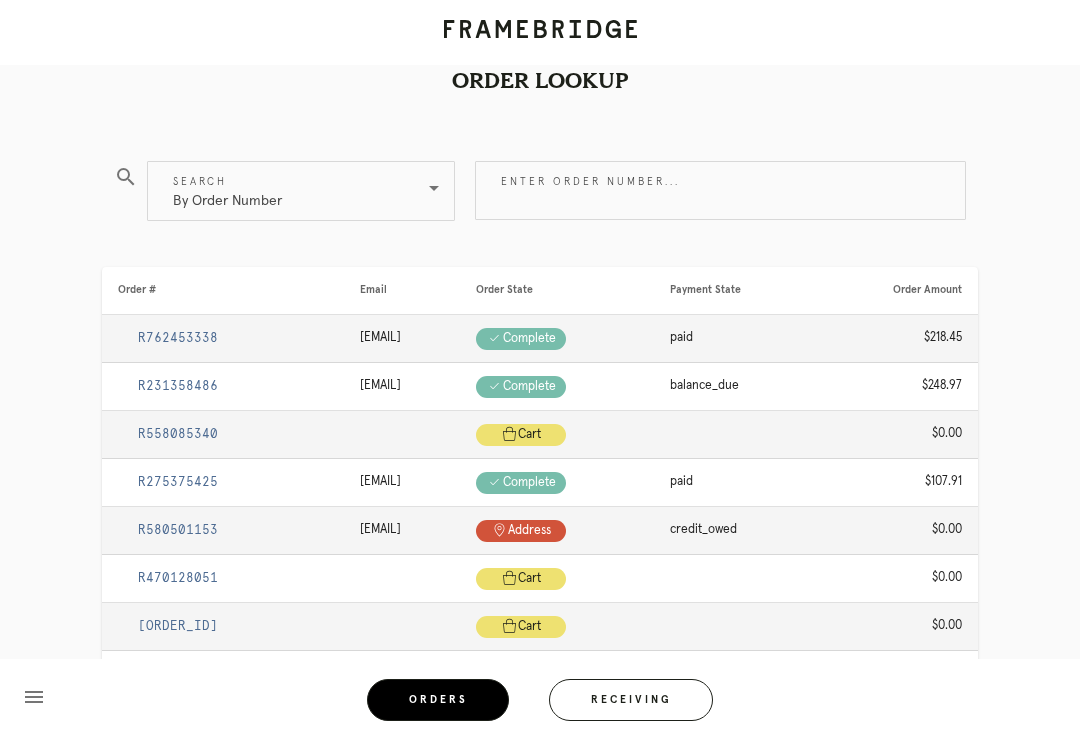 click on "Receiving" at bounding box center (631, 700) 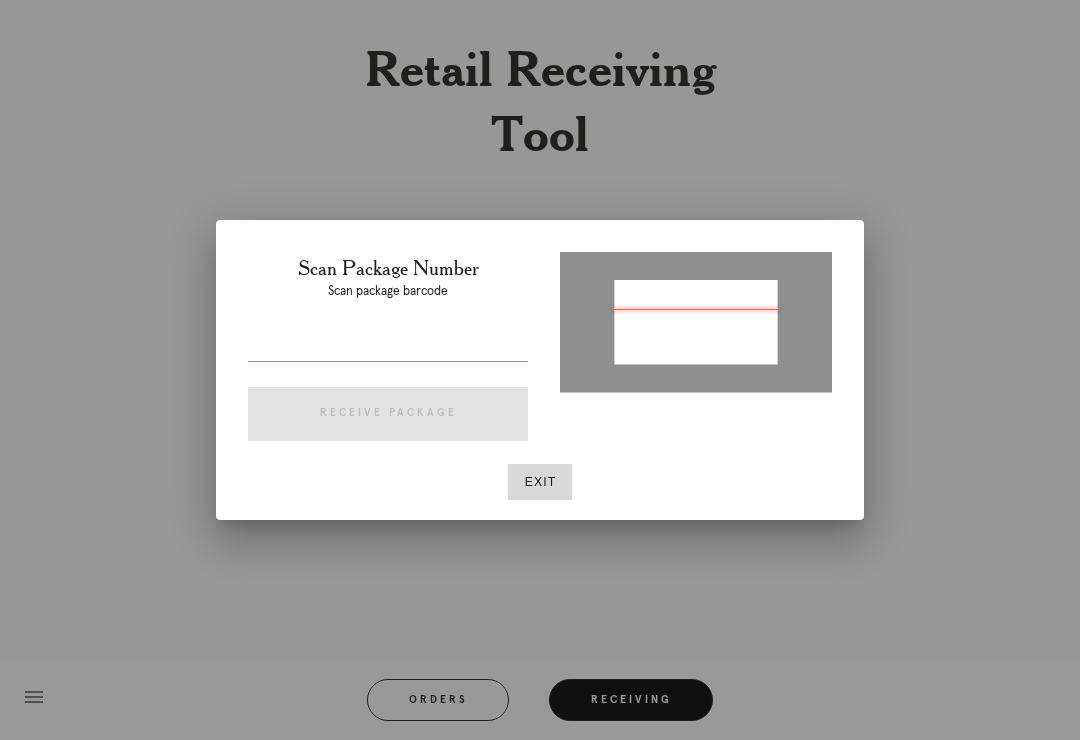 type on "1ZC1X7580305116527" 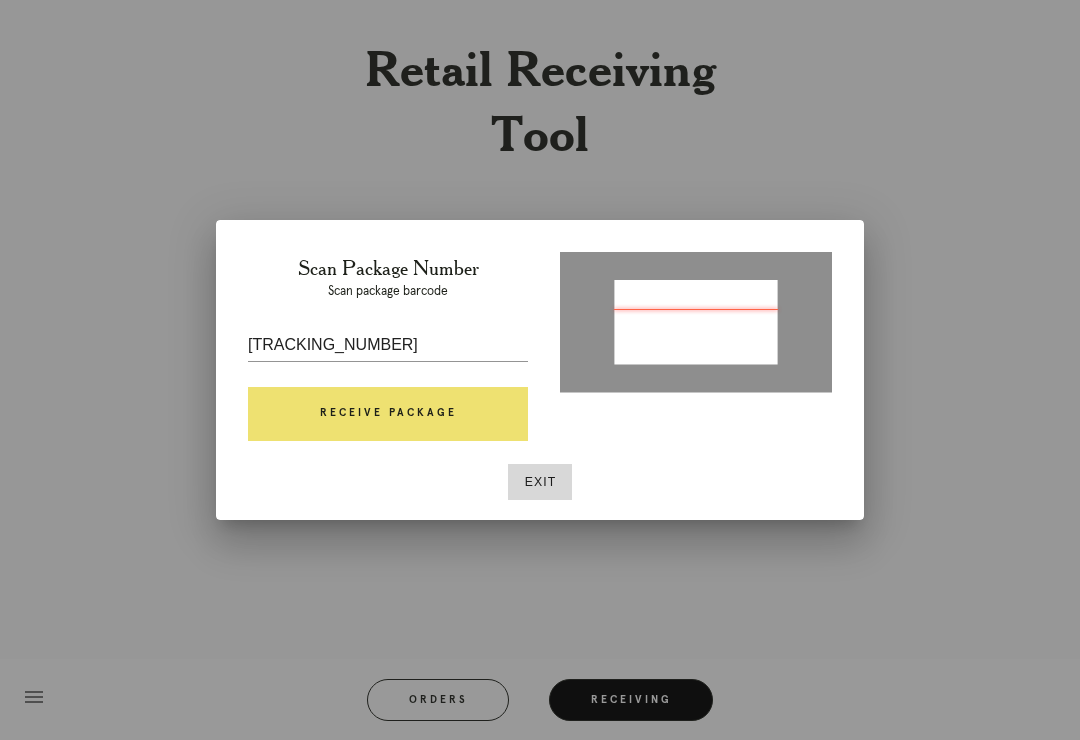click on "Receive Package" at bounding box center [388, 414] 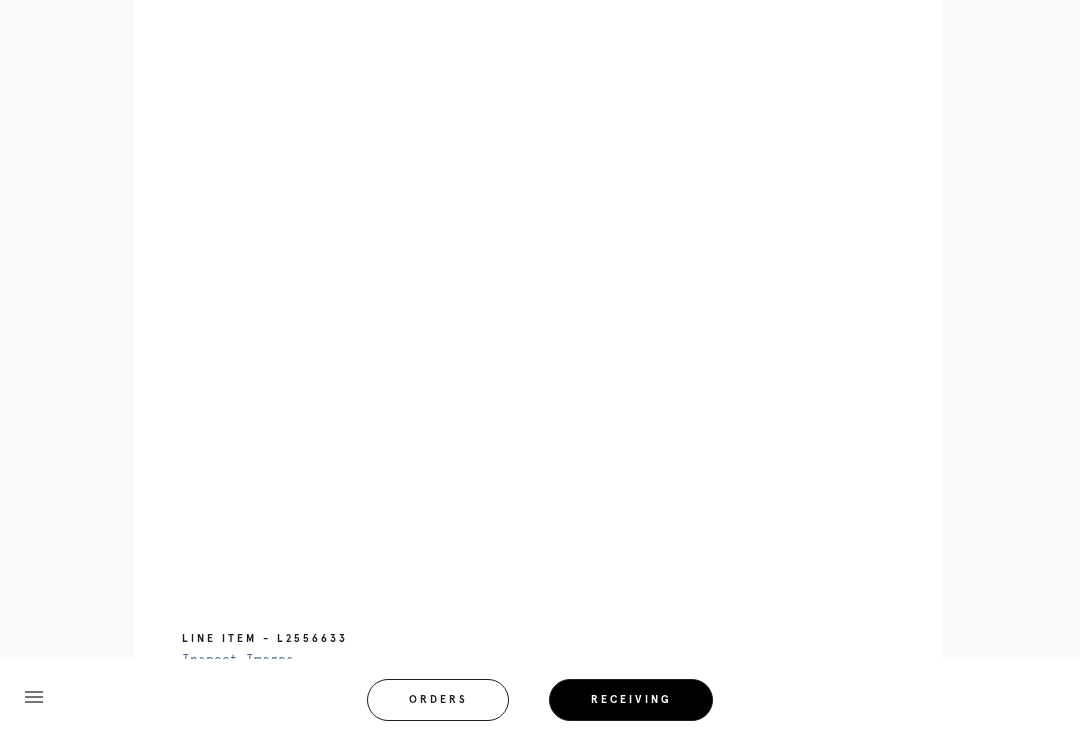 scroll, scrollTop: 949, scrollLeft: 0, axis: vertical 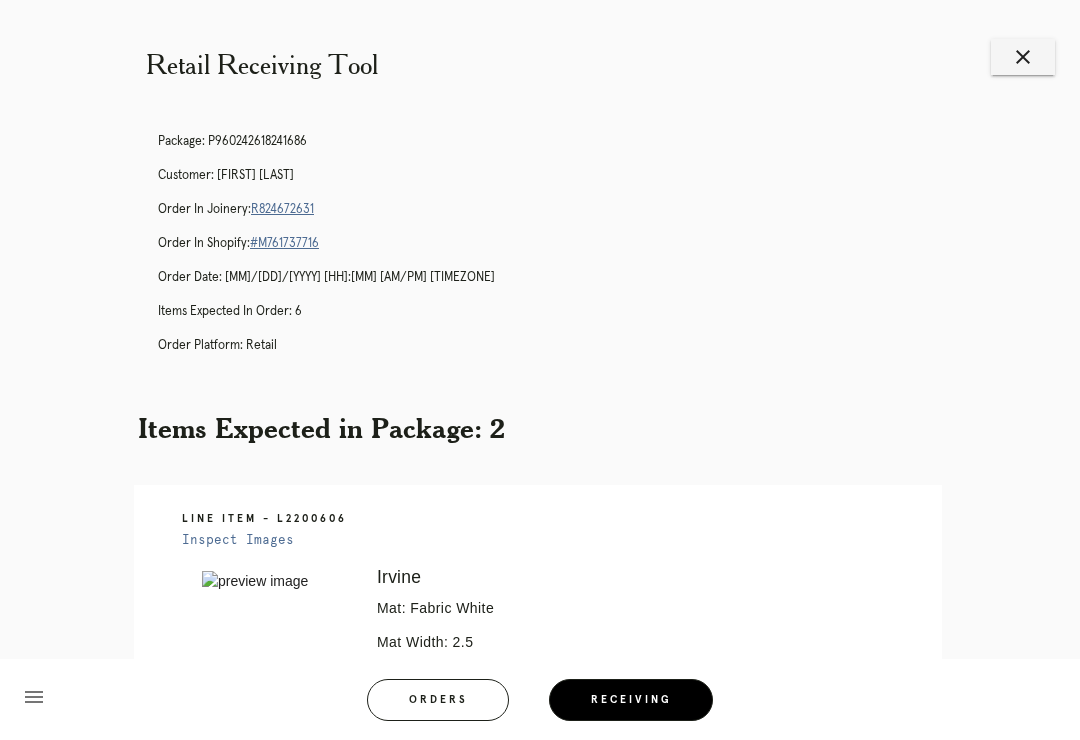 click on "R824672631" at bounding box center (282, 209) 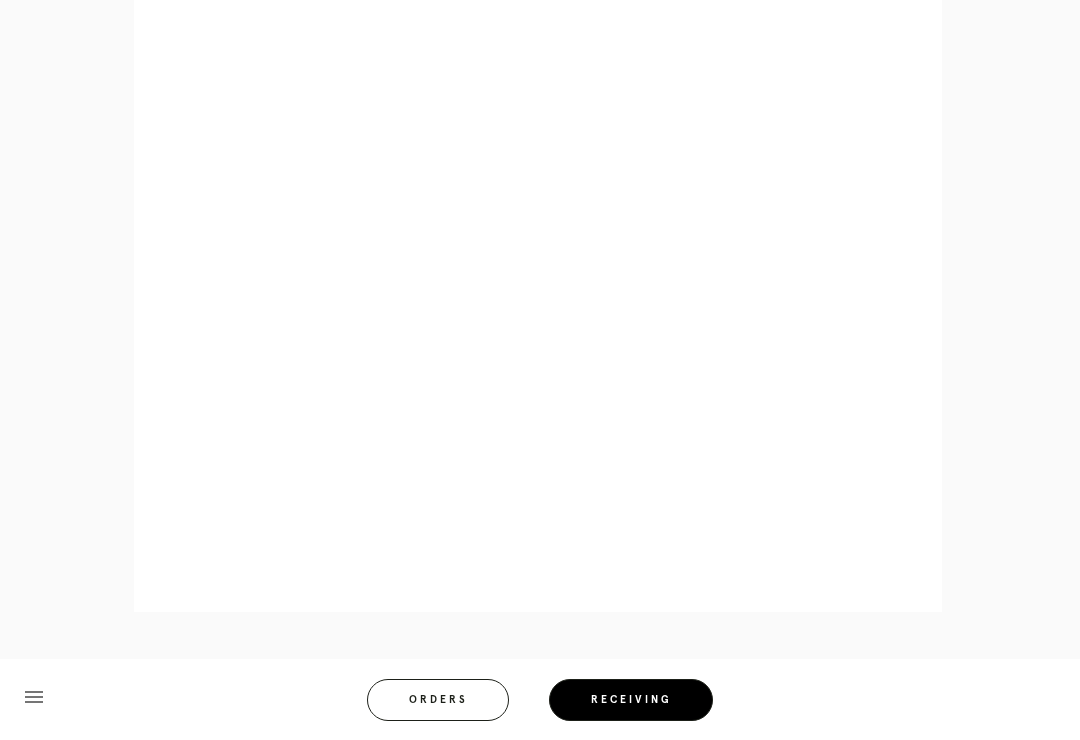 scroll, scrollTop: 1408, scrollLeft: 0, axis: vertical 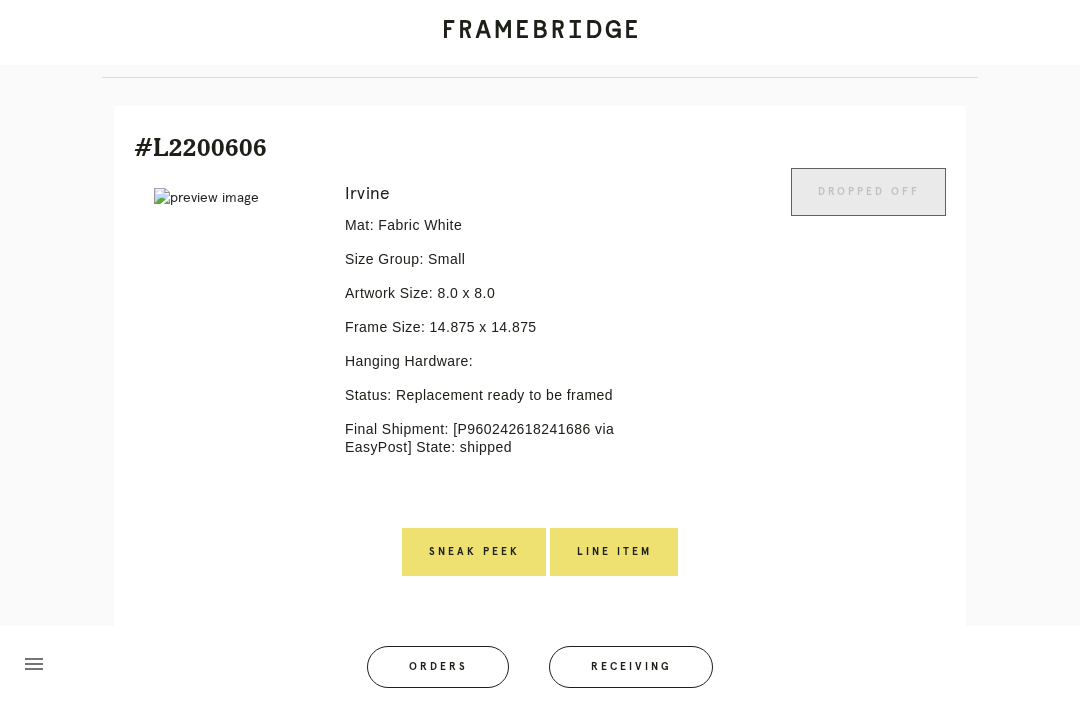 click on "Line Item" at bounding box center (614, 552) 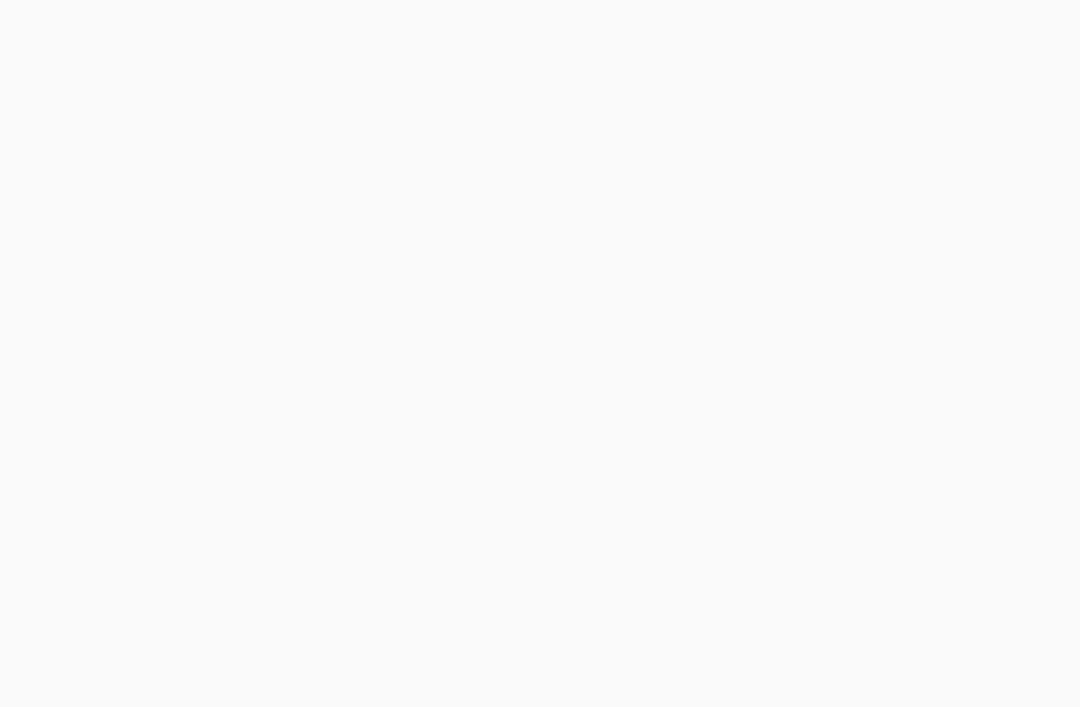 scroll, scrollTop: 0, scrollLeft: 0, axis: both 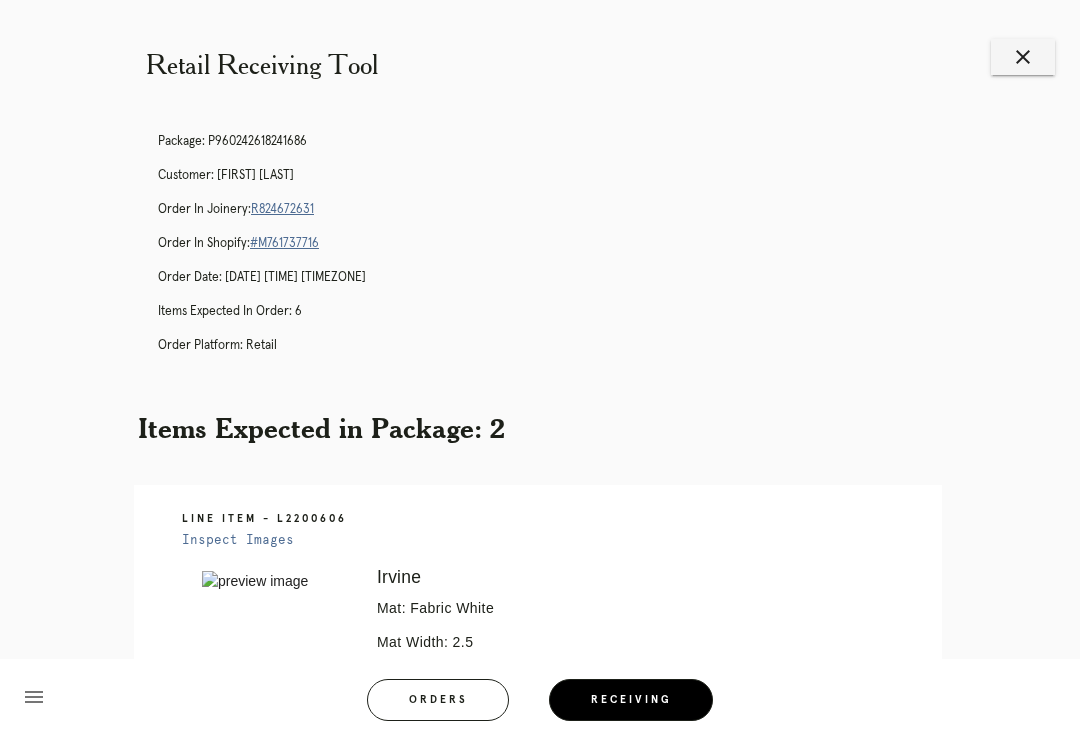 click on "close" at bounding box center (1023, 57) 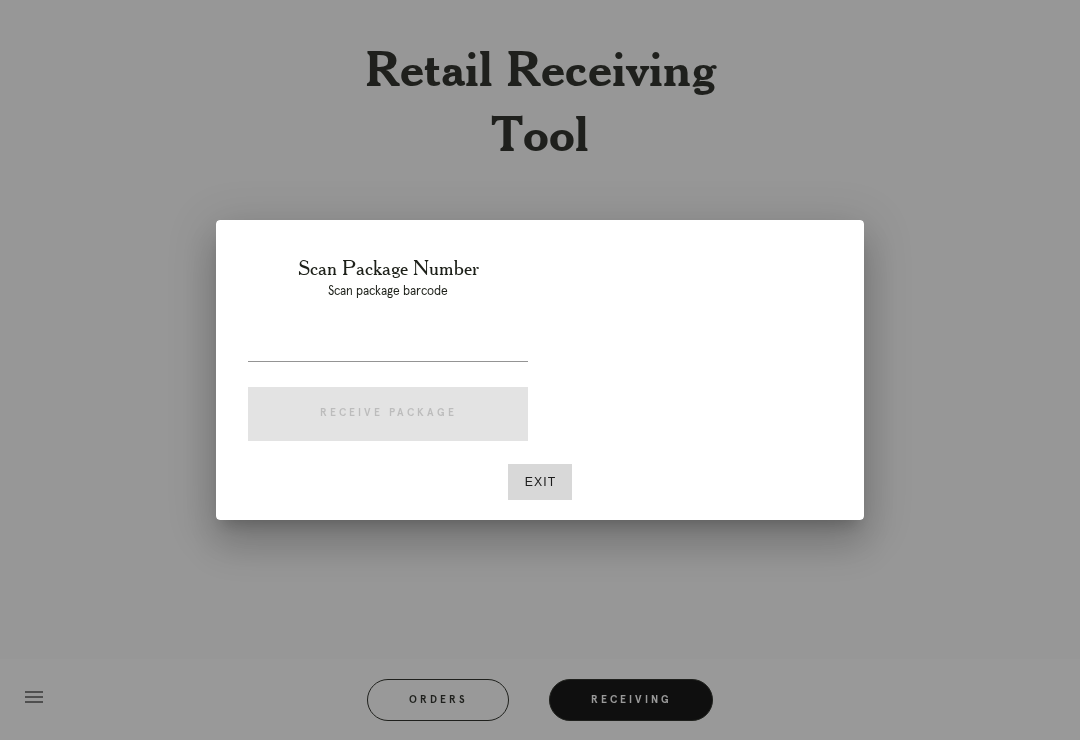 scroll, scrollTop: 0, scrollLeft: 0, axis: both 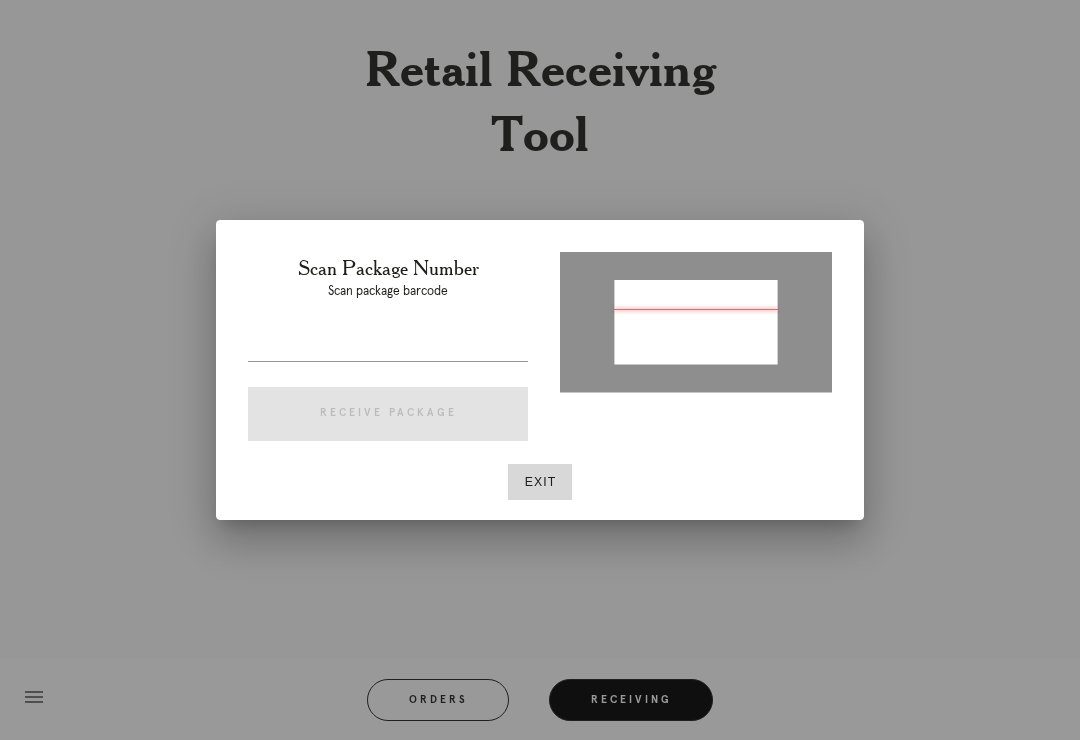 type on "P648772162539997" 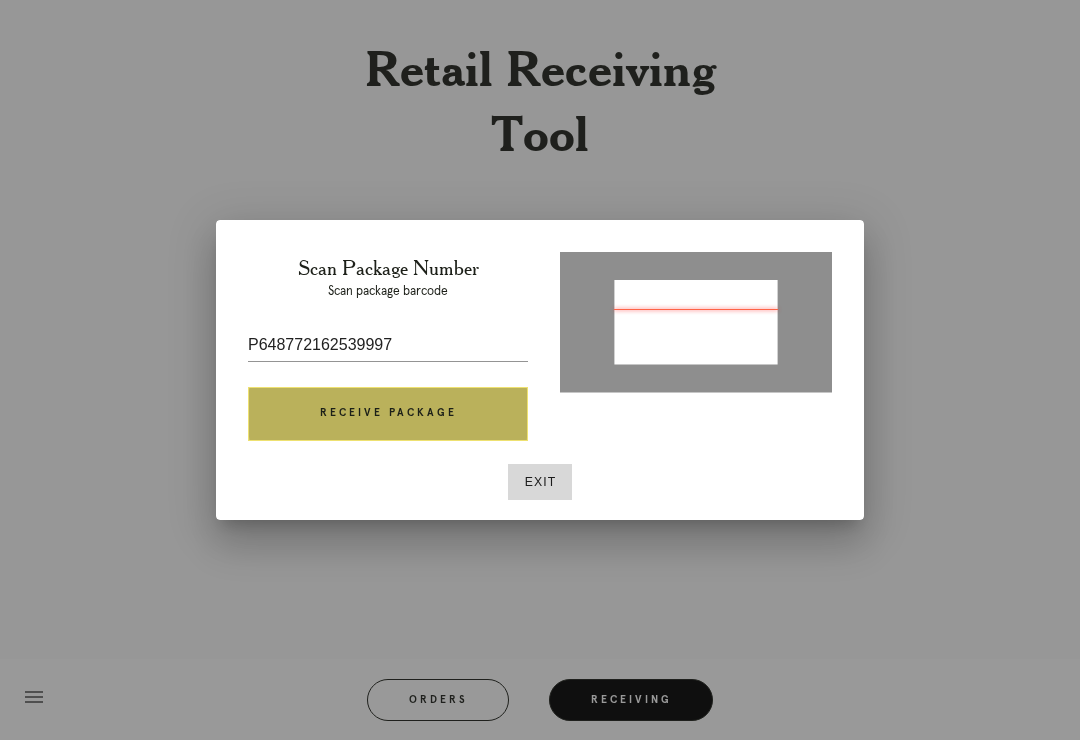 click on "Receive Package" at bounding box center (388, 414) 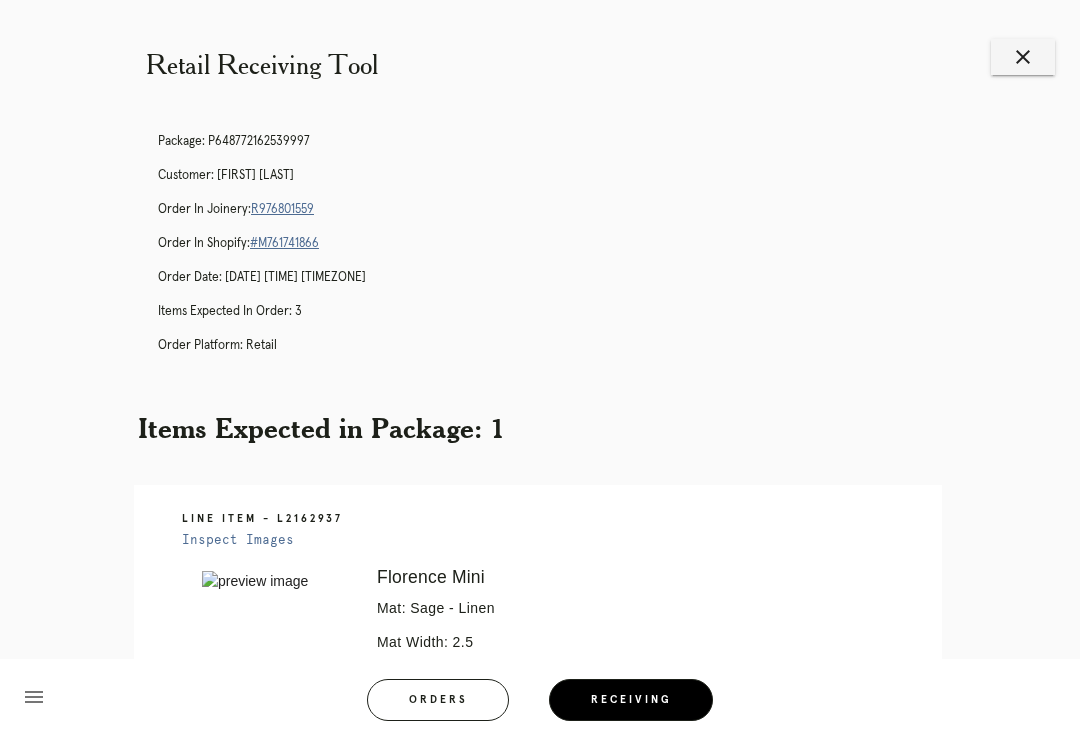 click on "R976801559" at bounding box center [282, 209] 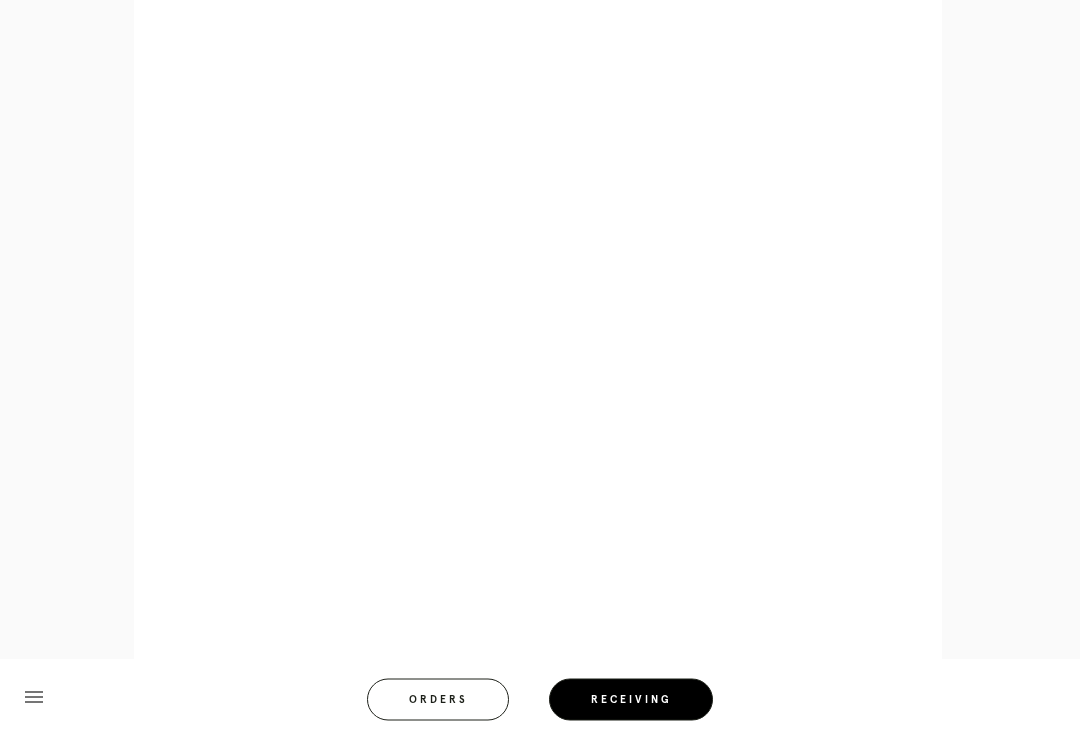scroll, scrollTop: 928, scrollLeft: 0, axis: vertical 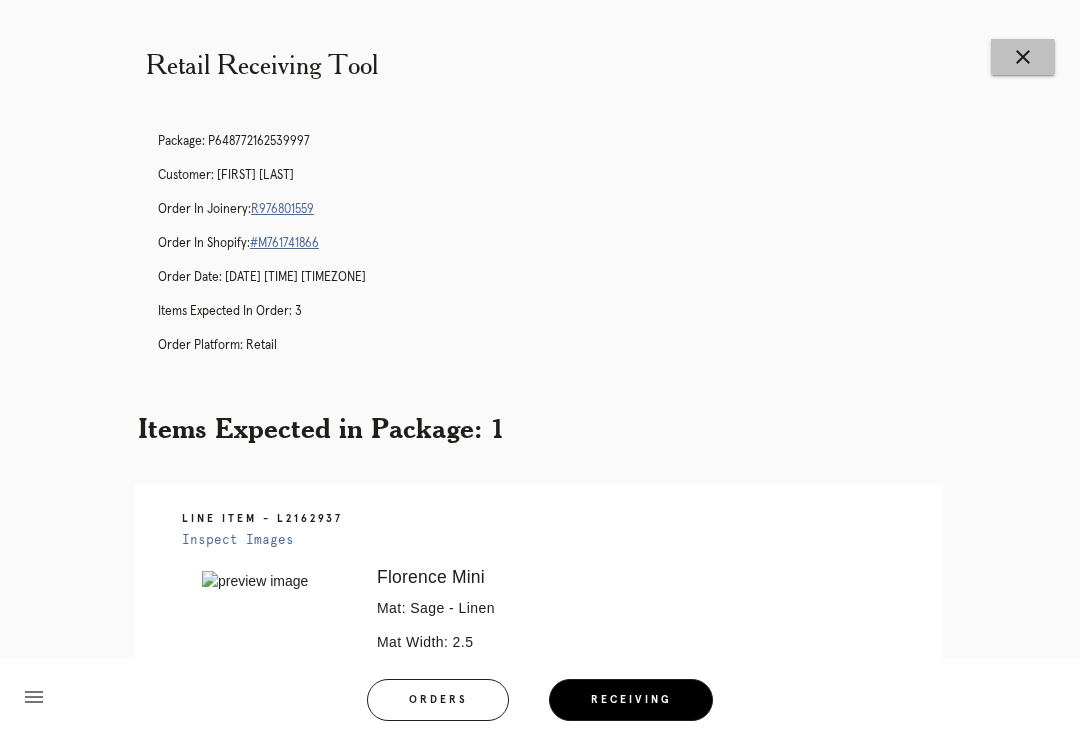 click on "close" at bounding box center (1023, 57) 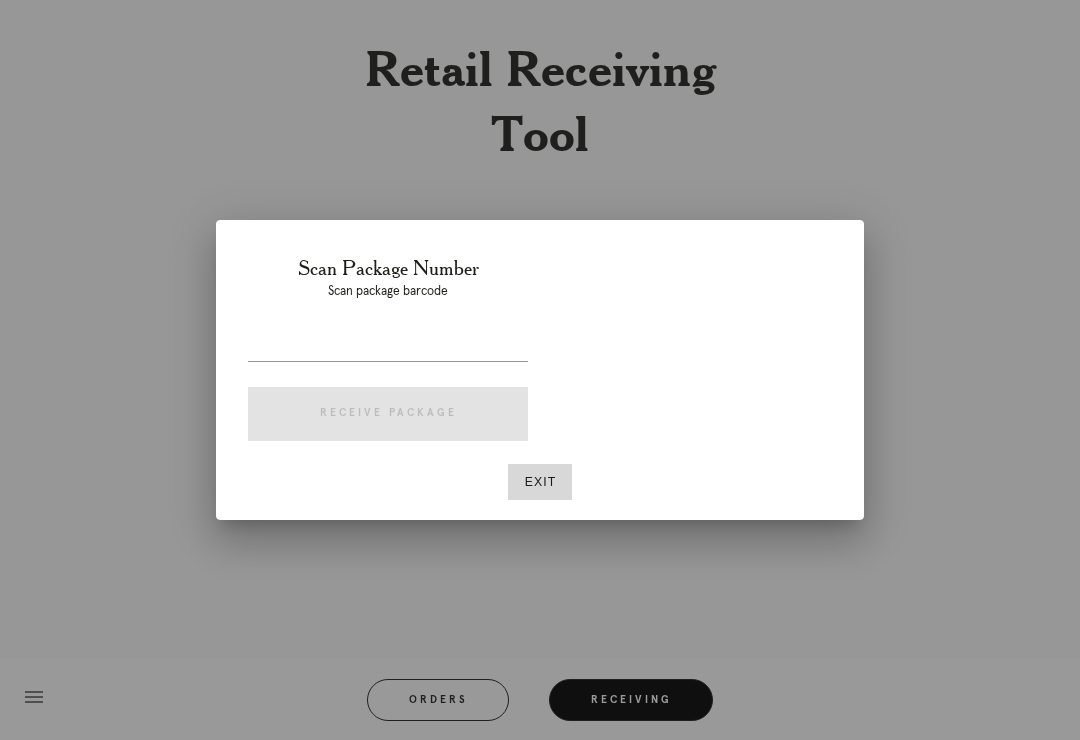 scroll, scrollTop: 0, scrollLeft: 0, axis: both 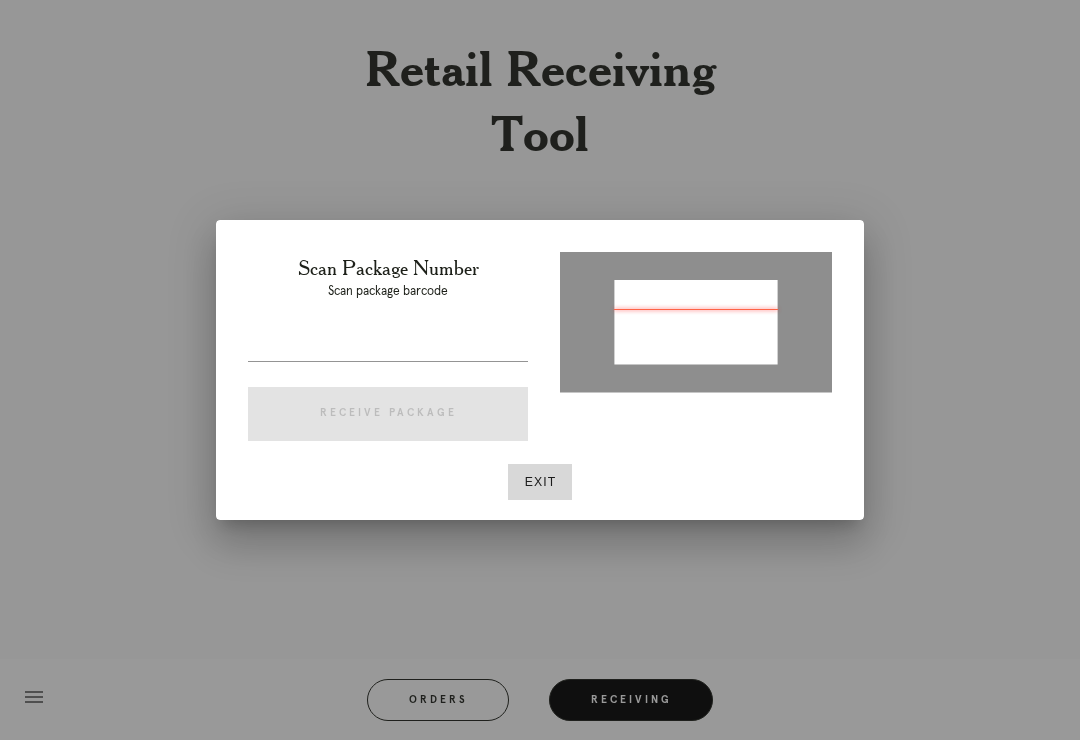 type on "P882733029810589" 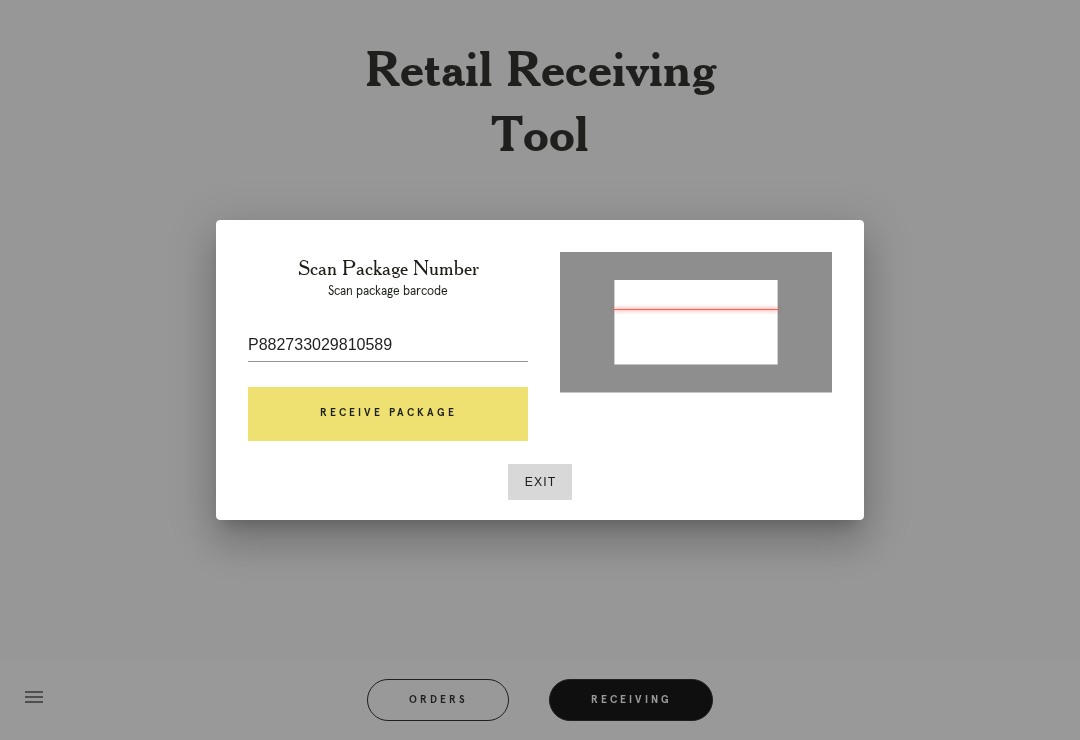 click on "Receive Package" at bounding box center [388, 414] 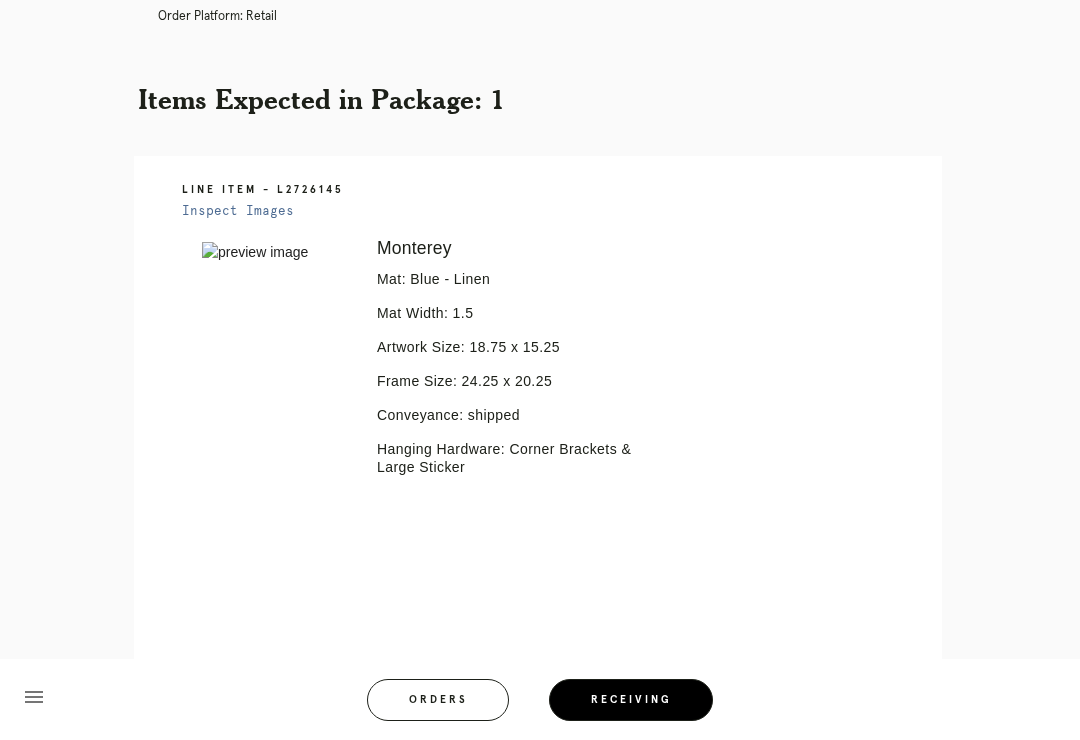 scroll, scrollTop: 382, scrollLeft: 0, axis: vertical 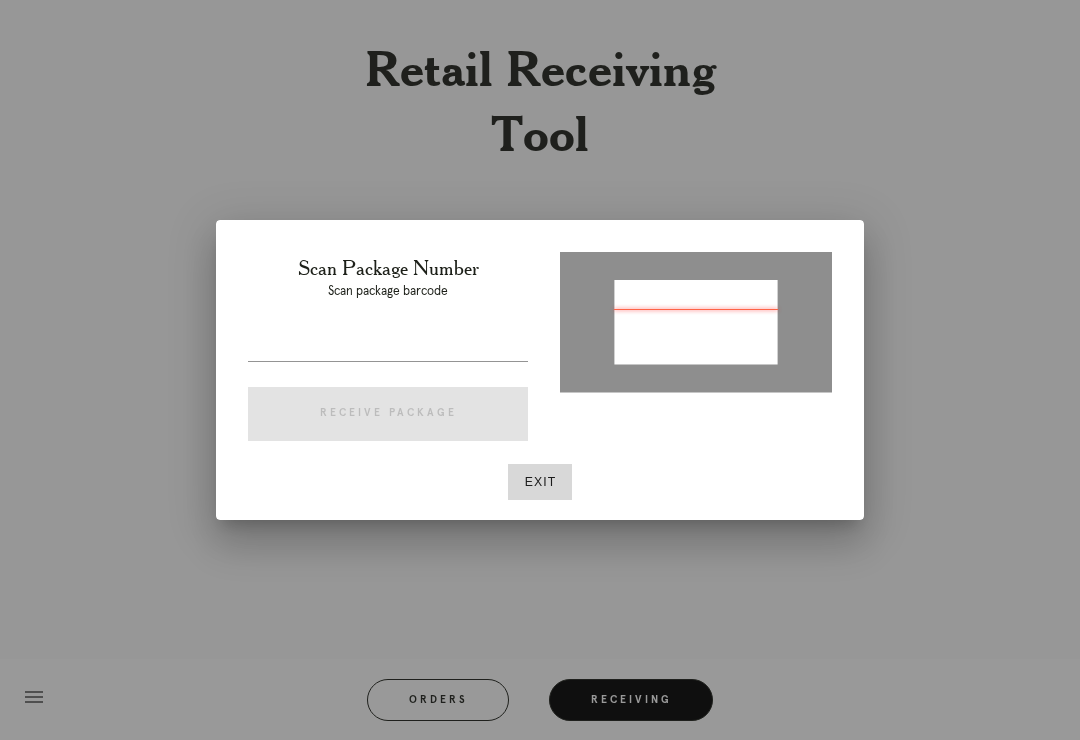 type on "P882733029810589" 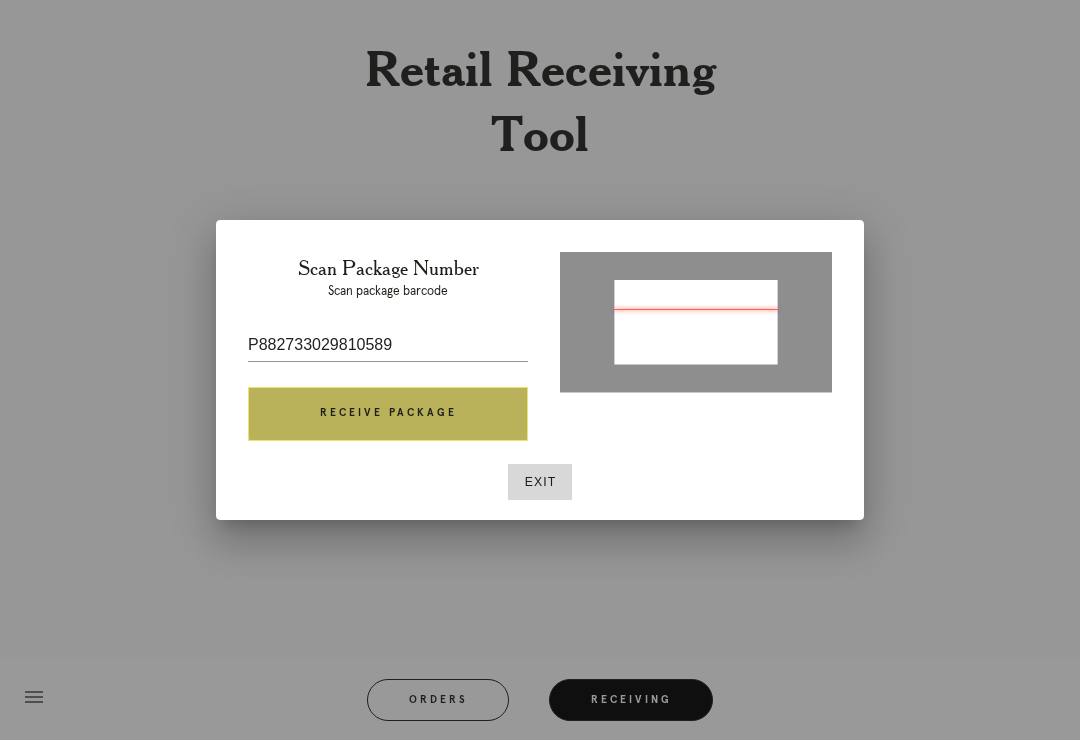 click on "Receive Package" at bounding box center (388, 414) 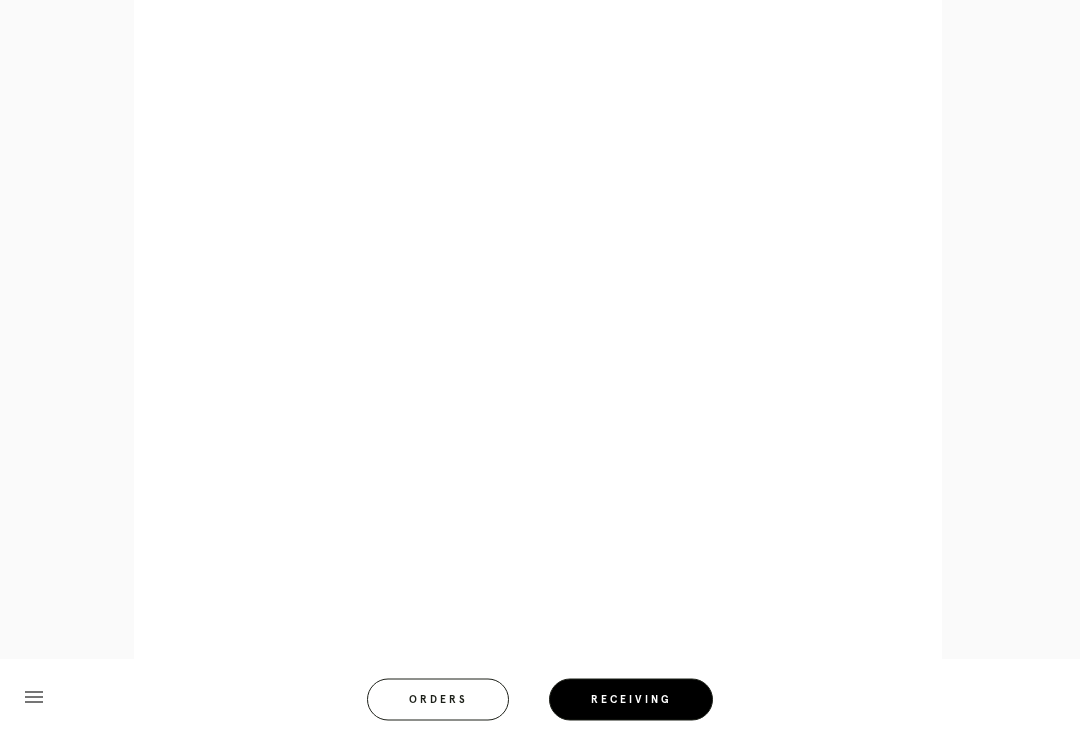 scroll, scrollTop: 858, scrollLeft: 0, axis: vertical 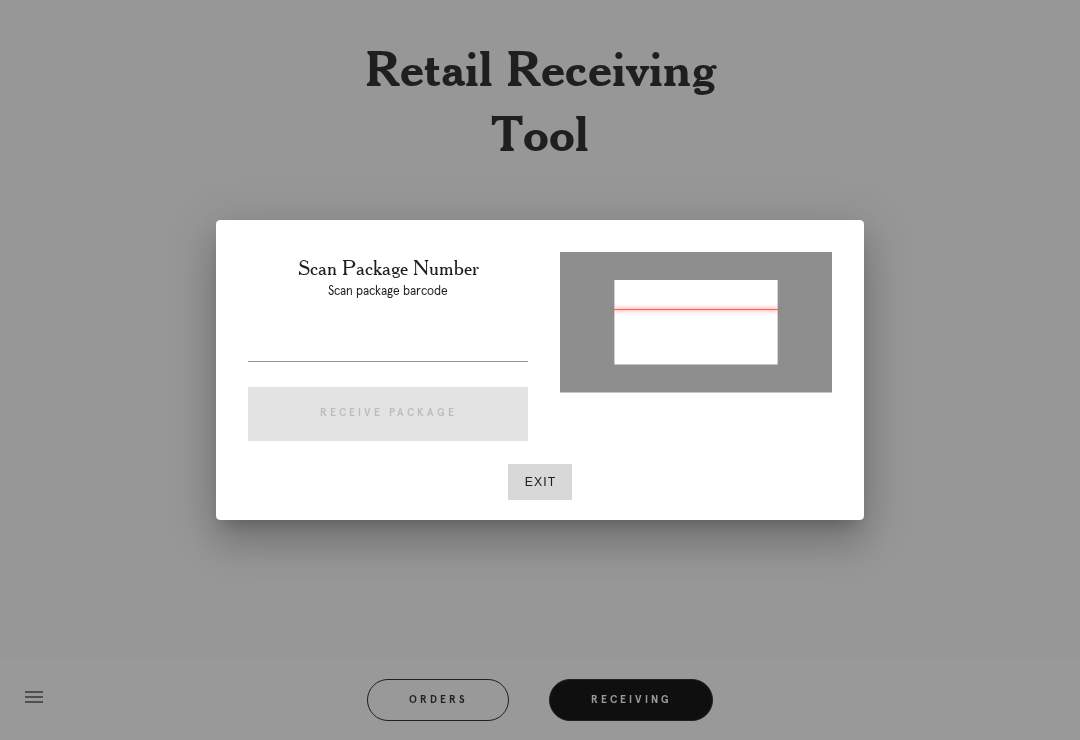 type on "P882733029810589" 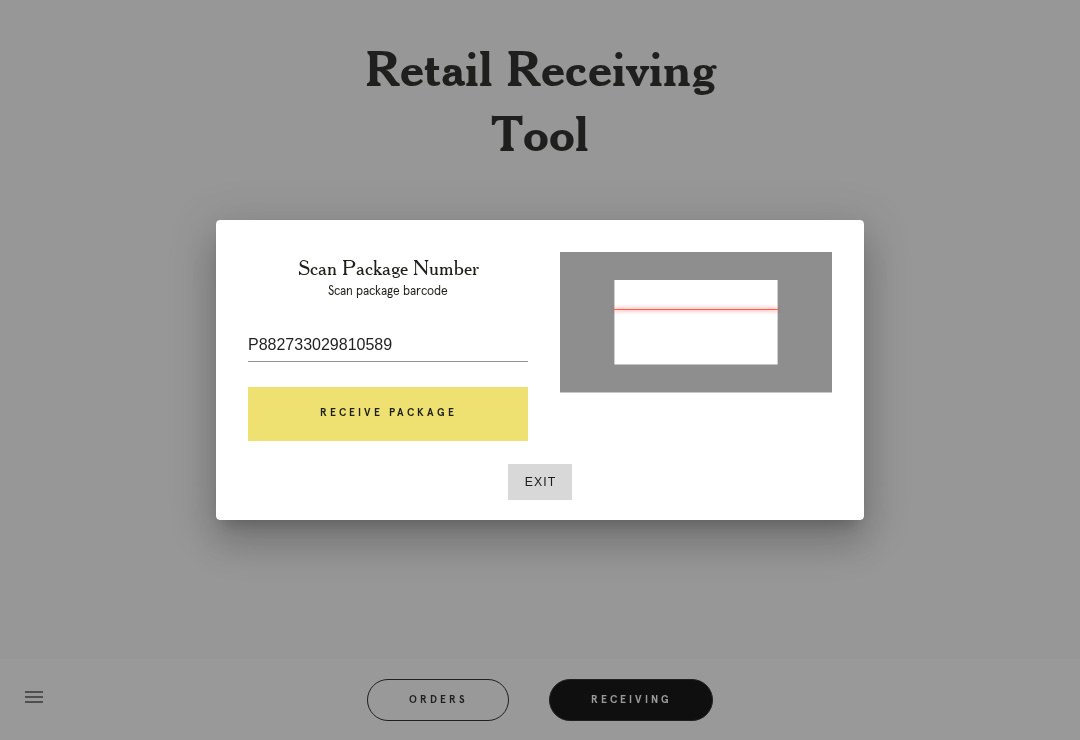 click on "Receive Package" at bounding box center [388, 414] 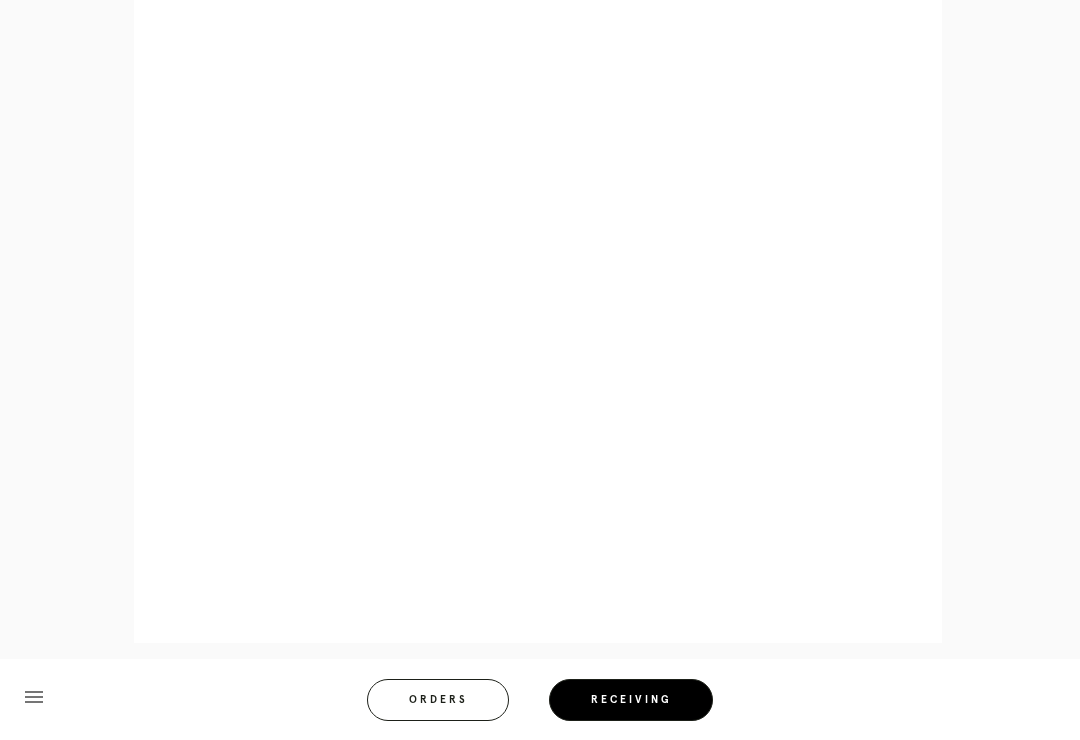 scroll, scrollTop: 858, scrollLeft: 0, axis: vertical 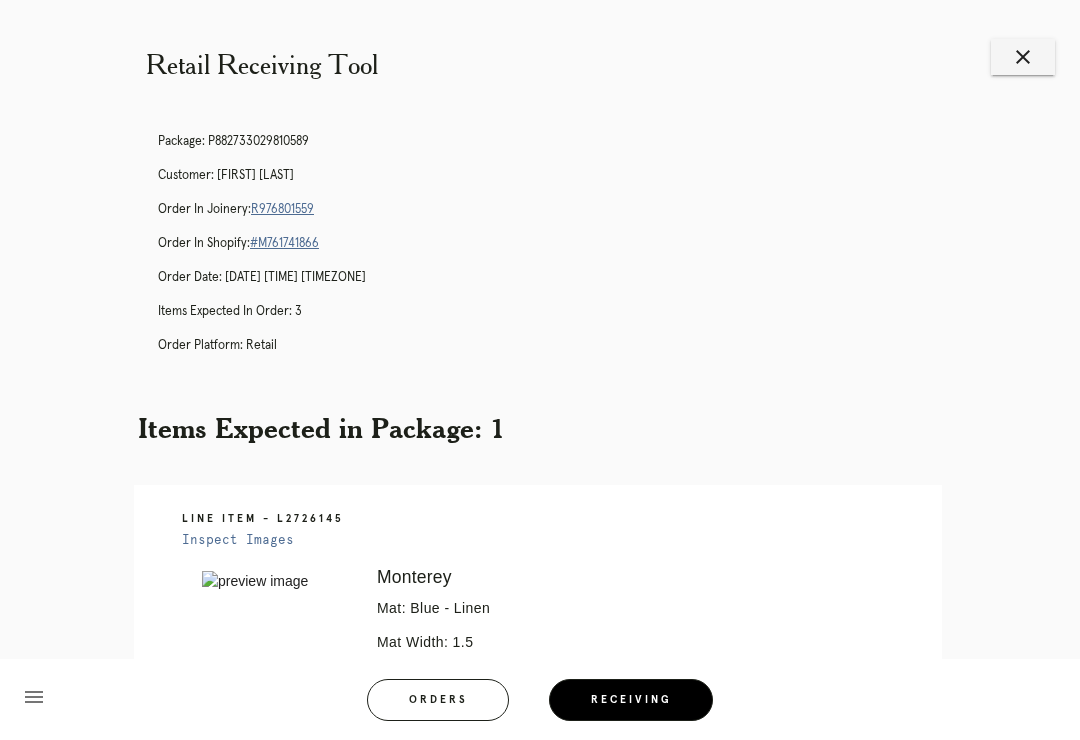 click on "close" at bounding box center [1023, 57] 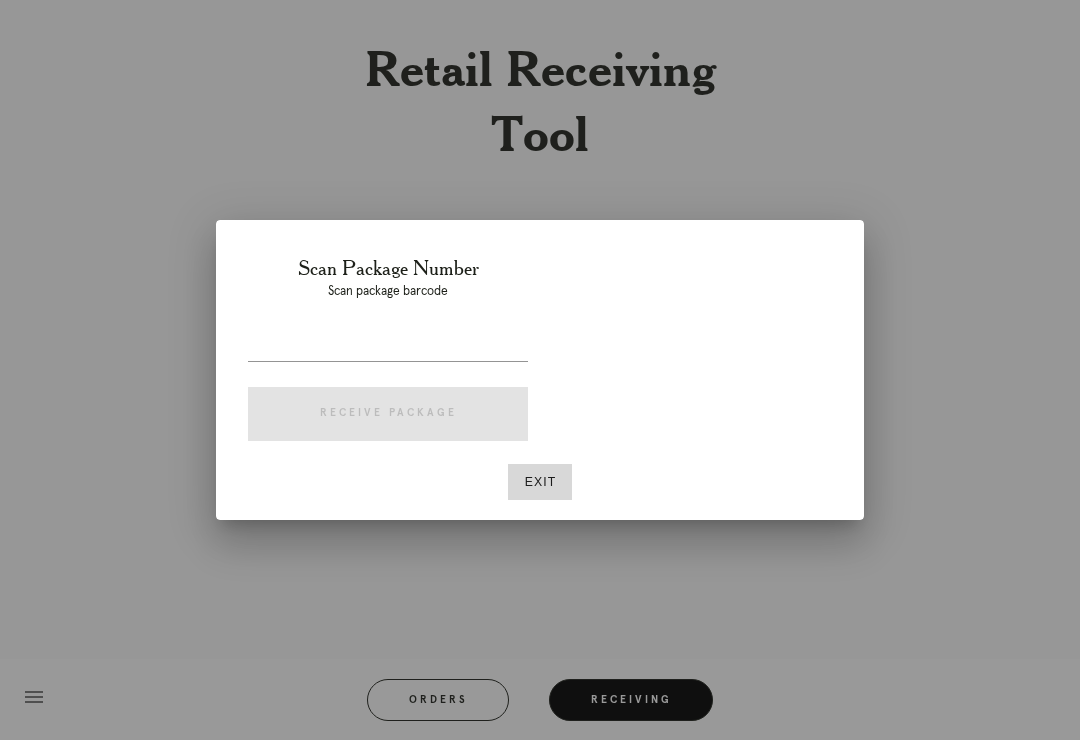 scroll, scrollTop: 0, scrollLeft: 0, axis: both 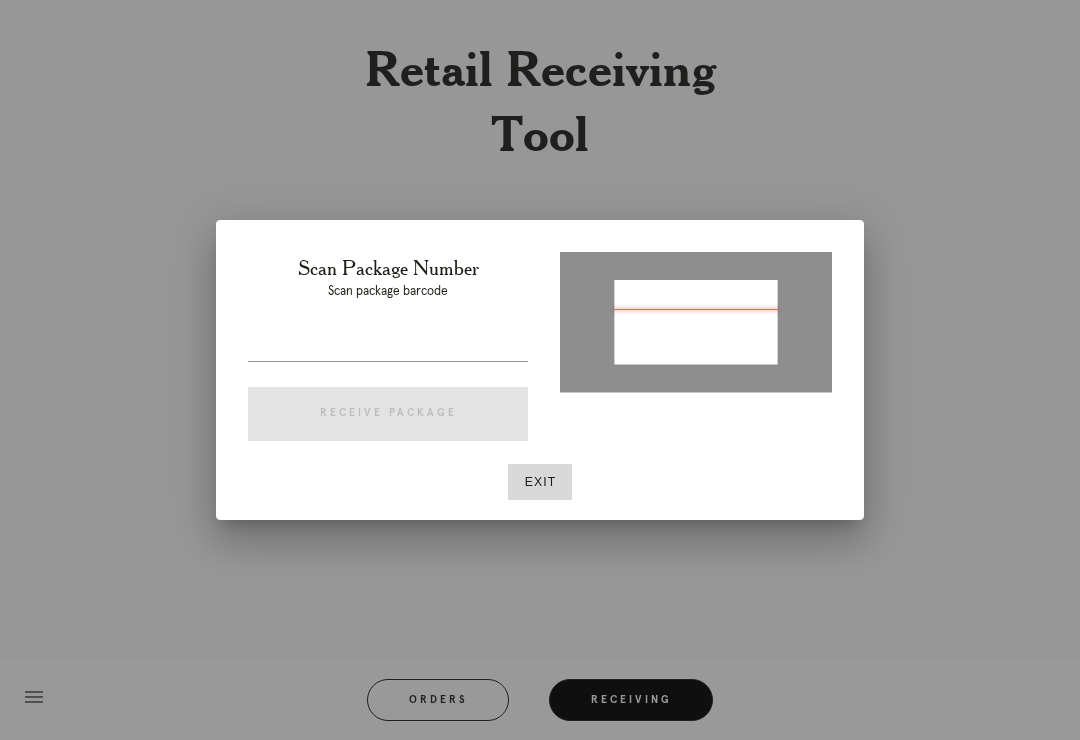 type on "[NUMBER]" 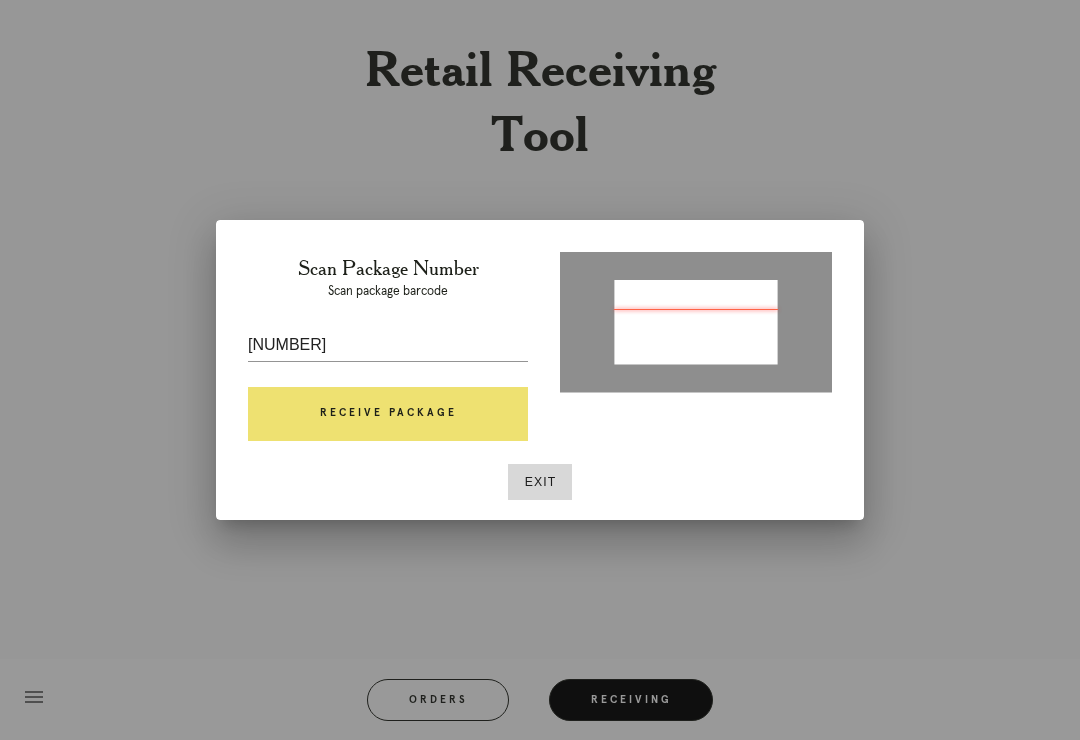 click on "Exit" at bounding box center (540, 482) 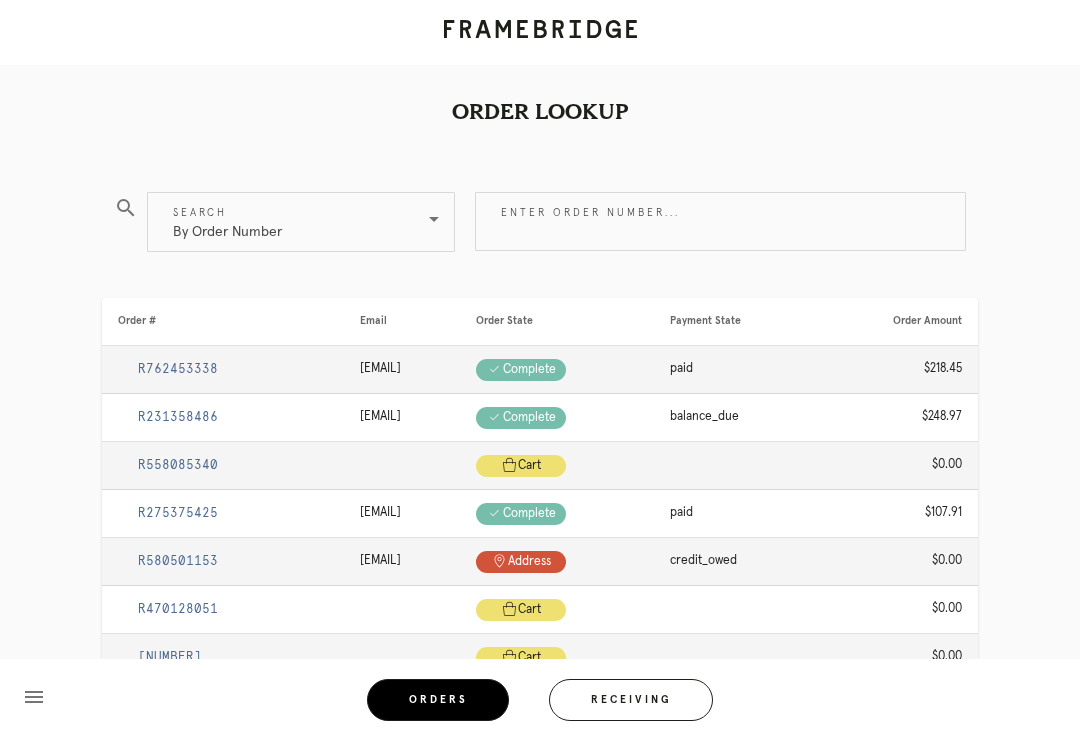 click on "Receiving" at bounding box center (631, 700) 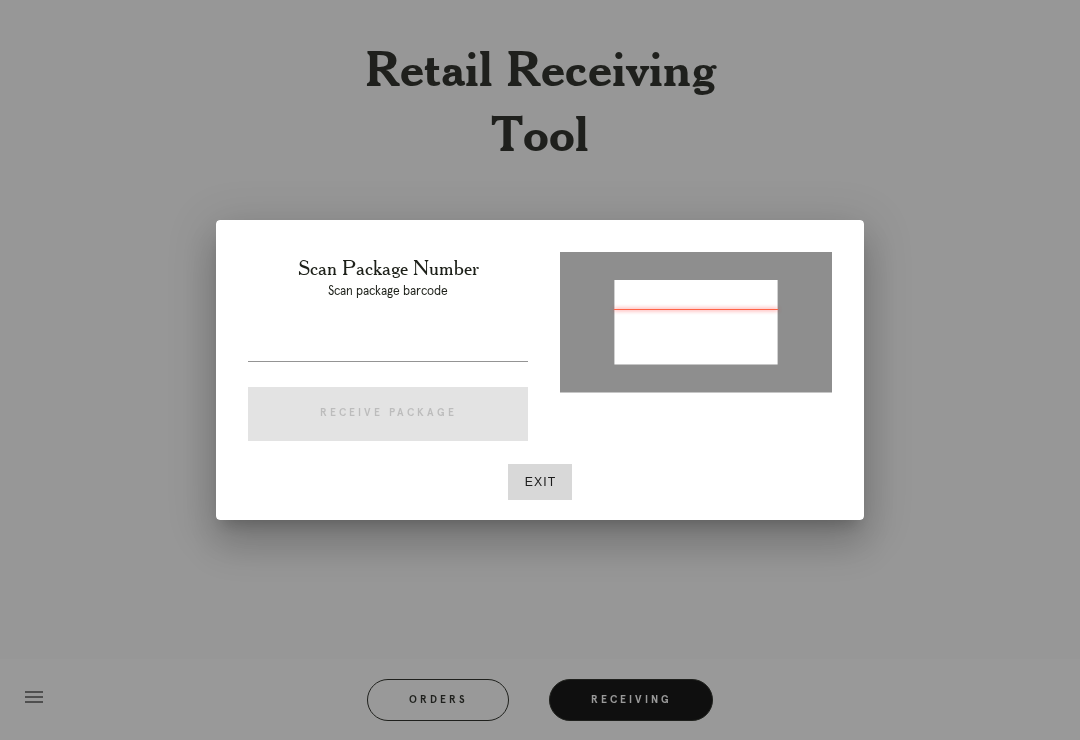 type on "[NUMBER]" 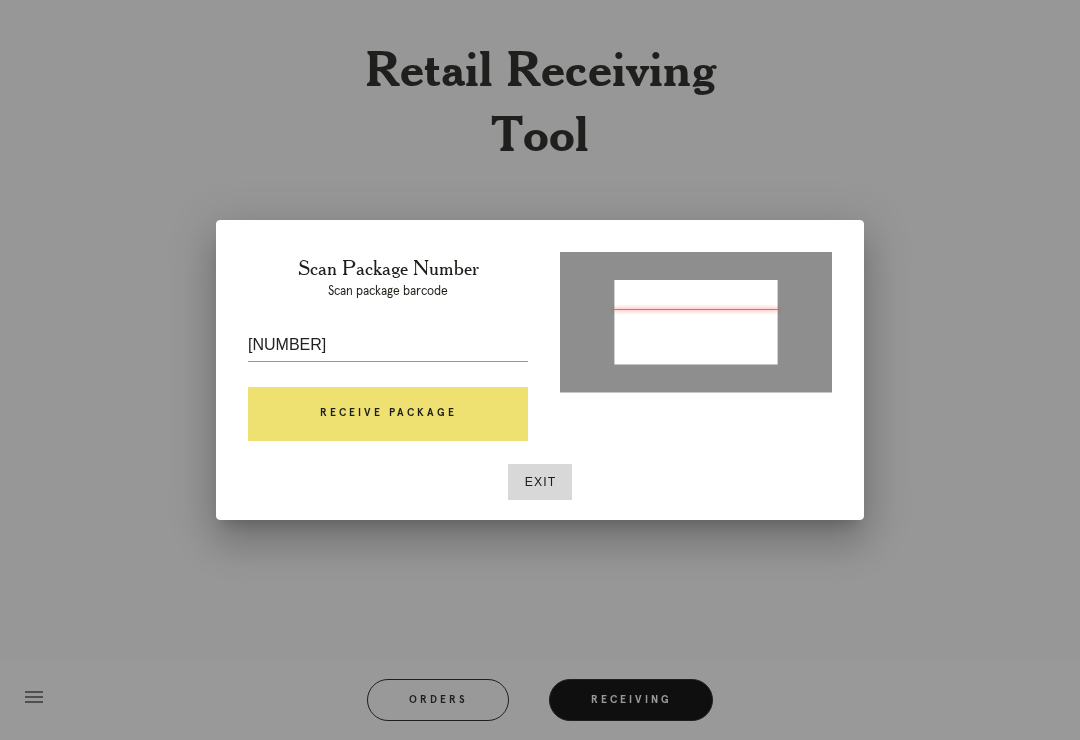 click on "Scan Package Number   Scan package barcode   [NUMBER]   Receive Package" at bounding box center [388, 352] 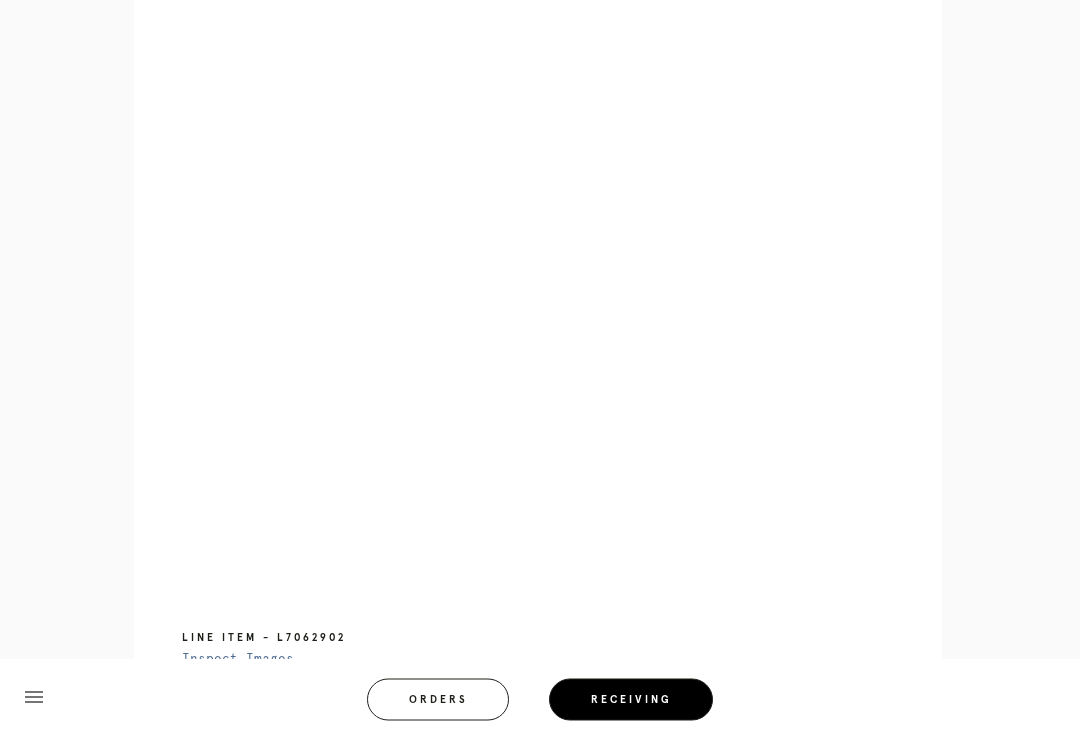 scroll, scrollTop: 1172, scrollLeft: 0, axis: vertical 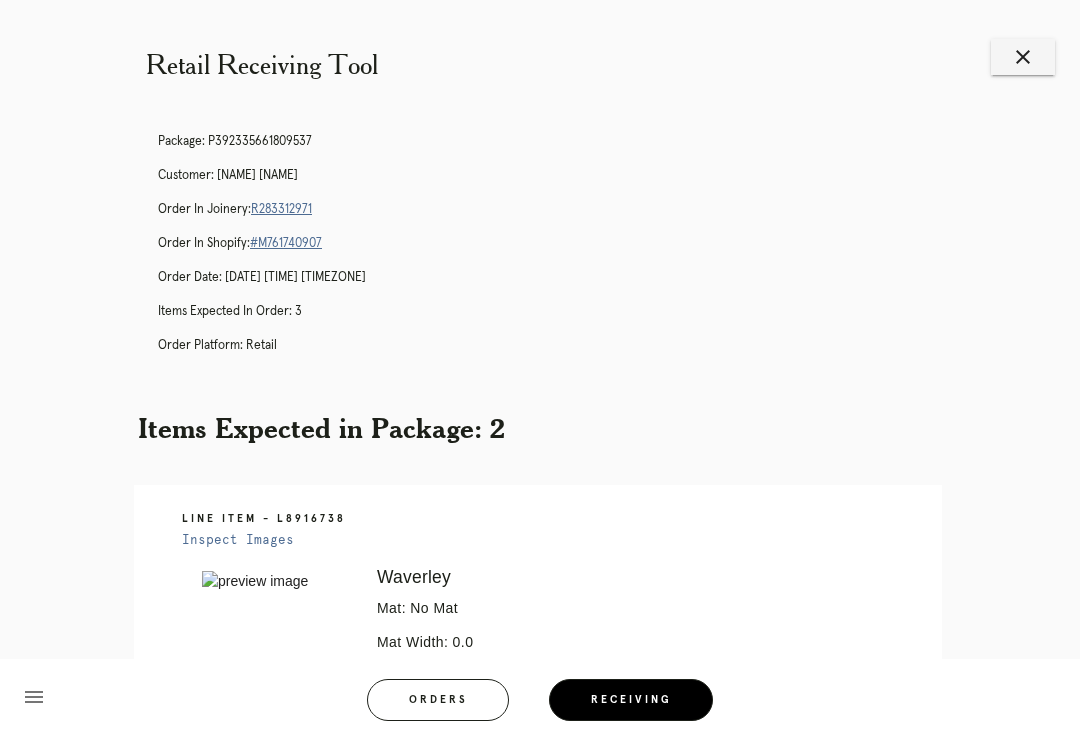 click on "close" at bounding box center [1023, 57] 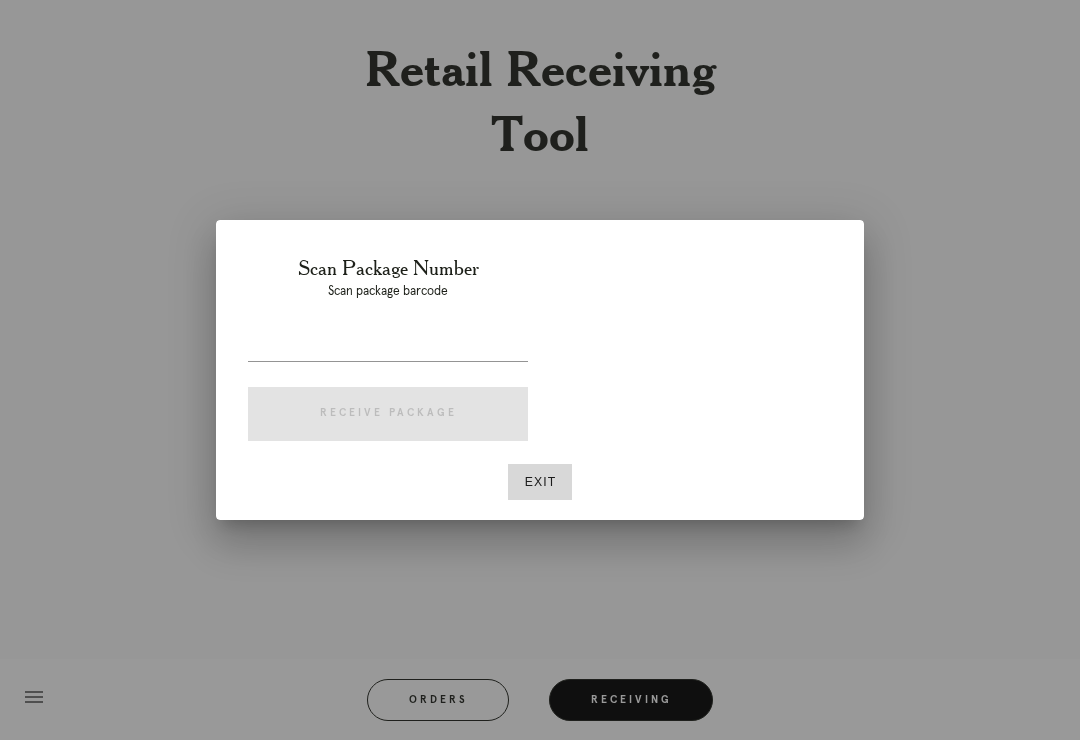 scroll, scrollTop: 0, scrollLeft: 0, axis: both 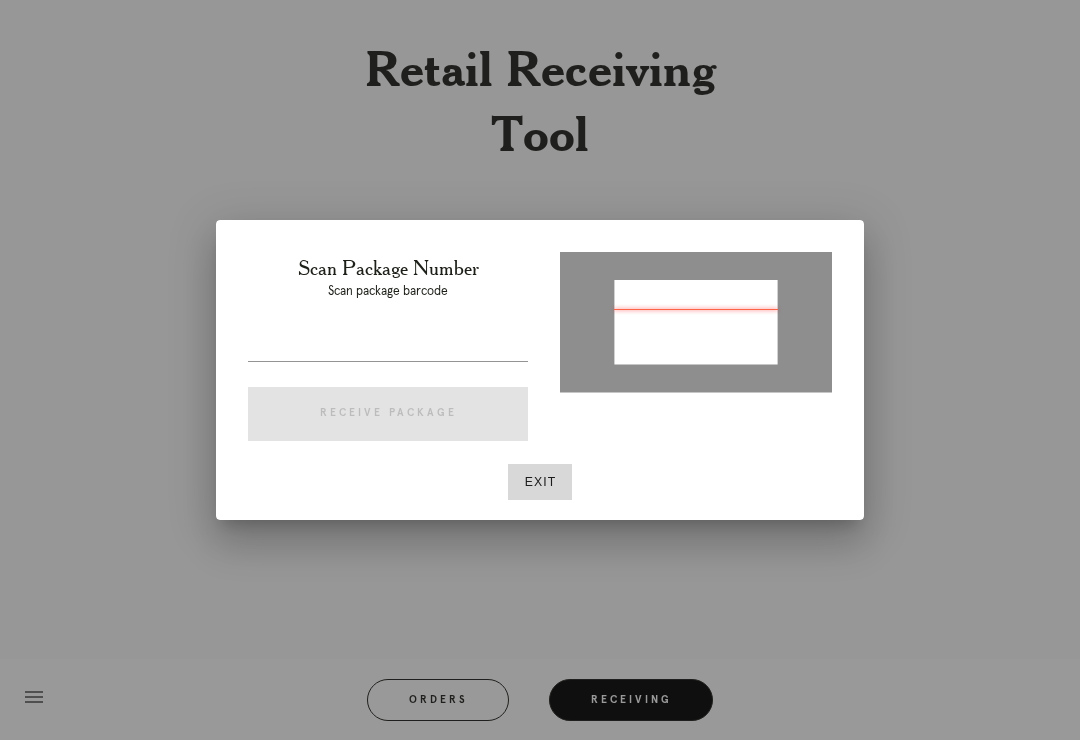type on "P102456144736379" 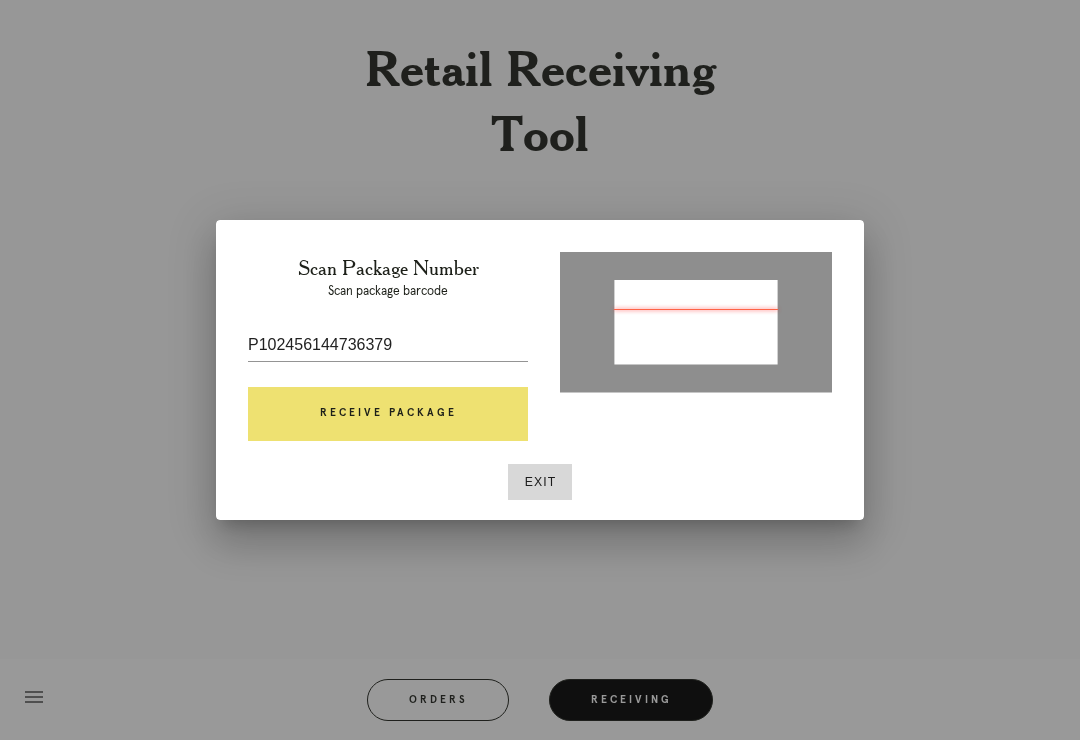 click on "Receive Package" at bounding box center (388, 414) 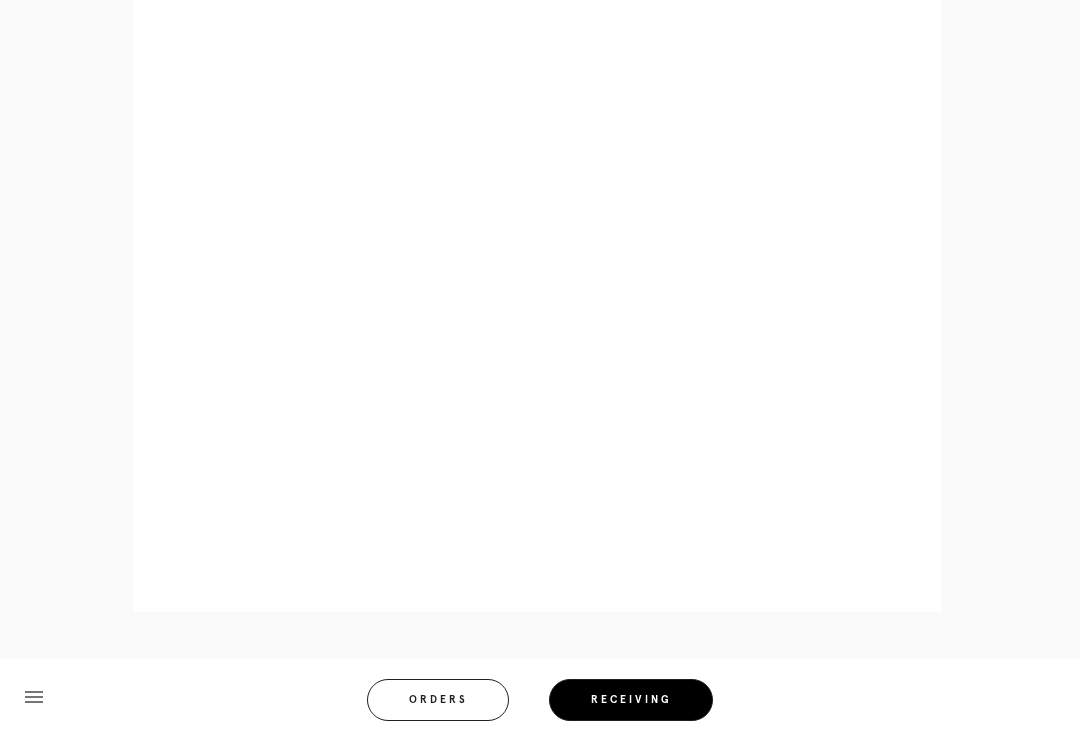 scroll, scrollTop: 1416, scrollLeft: 0, axis: vertical 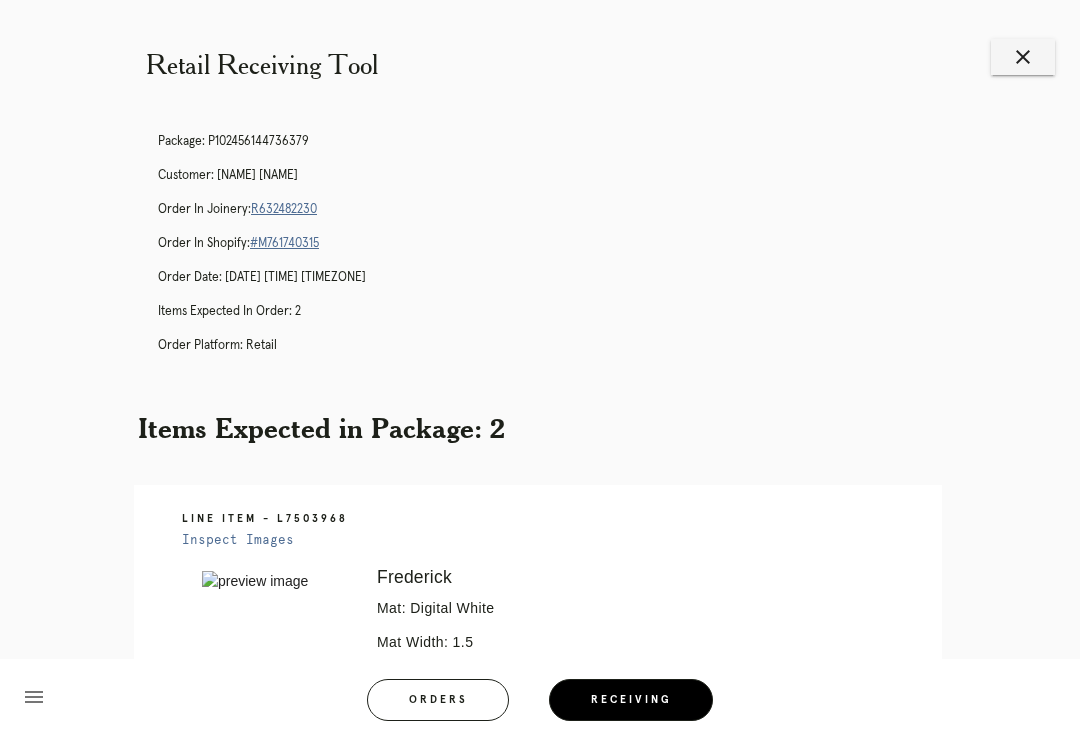 click on "close" at bounding box center (1023, 57) 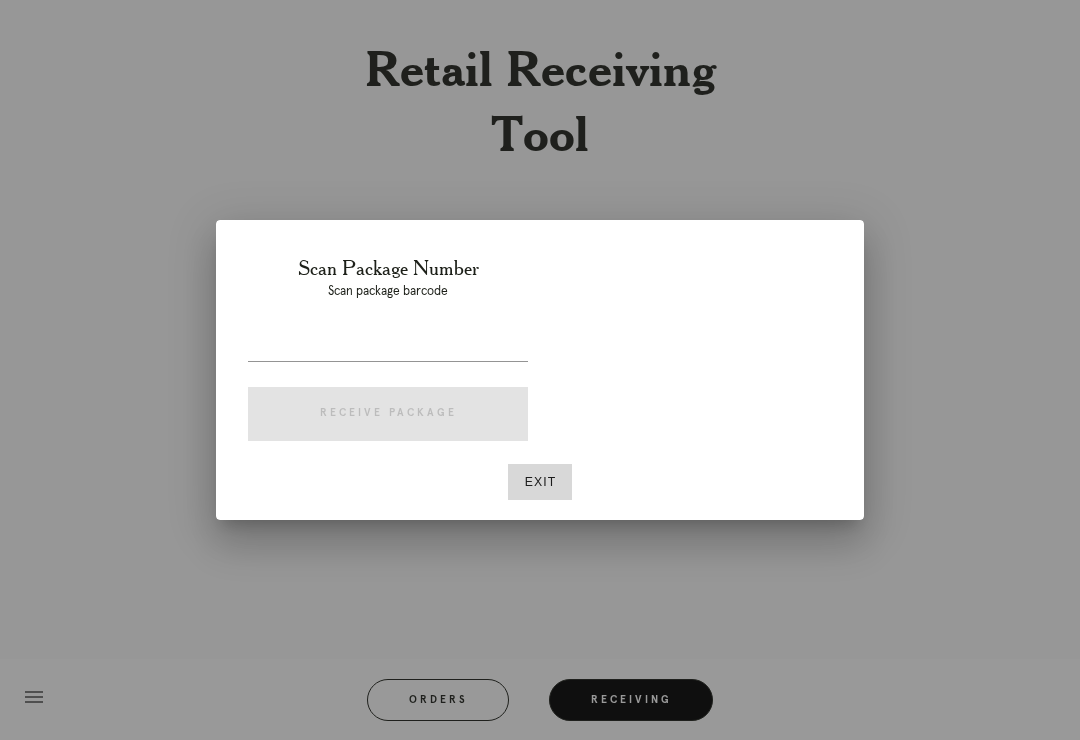 scroll, scrollTop: 0, scrollLeft: 0, axis: both 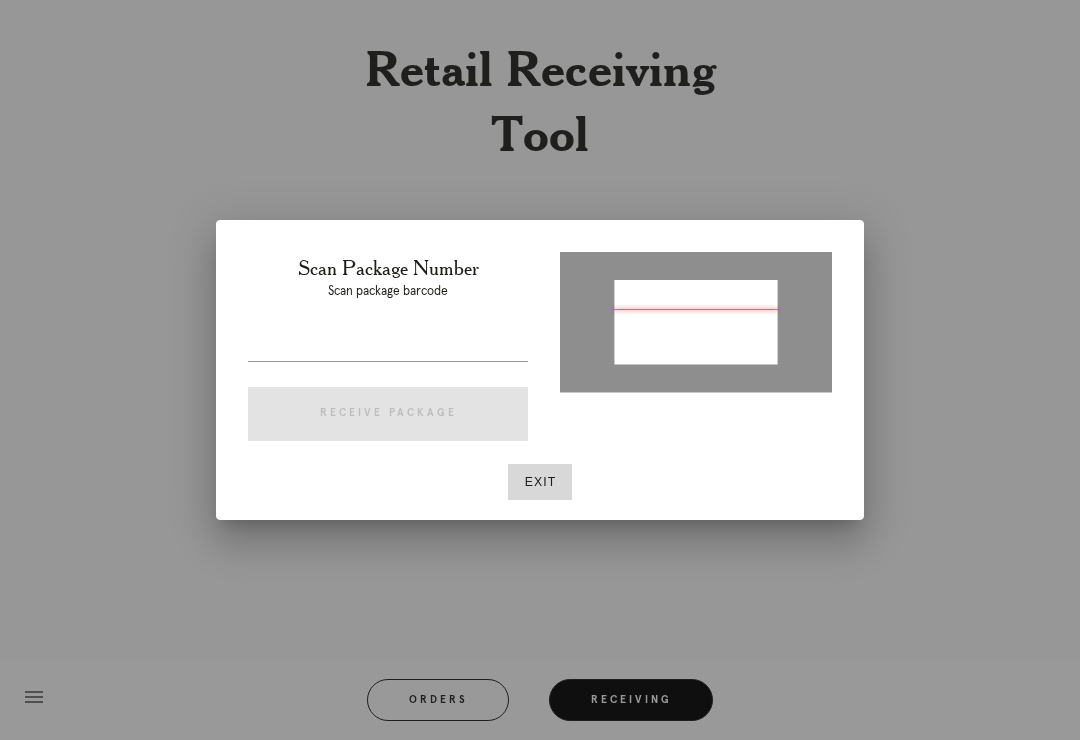 click at bounding box center (388, 345) 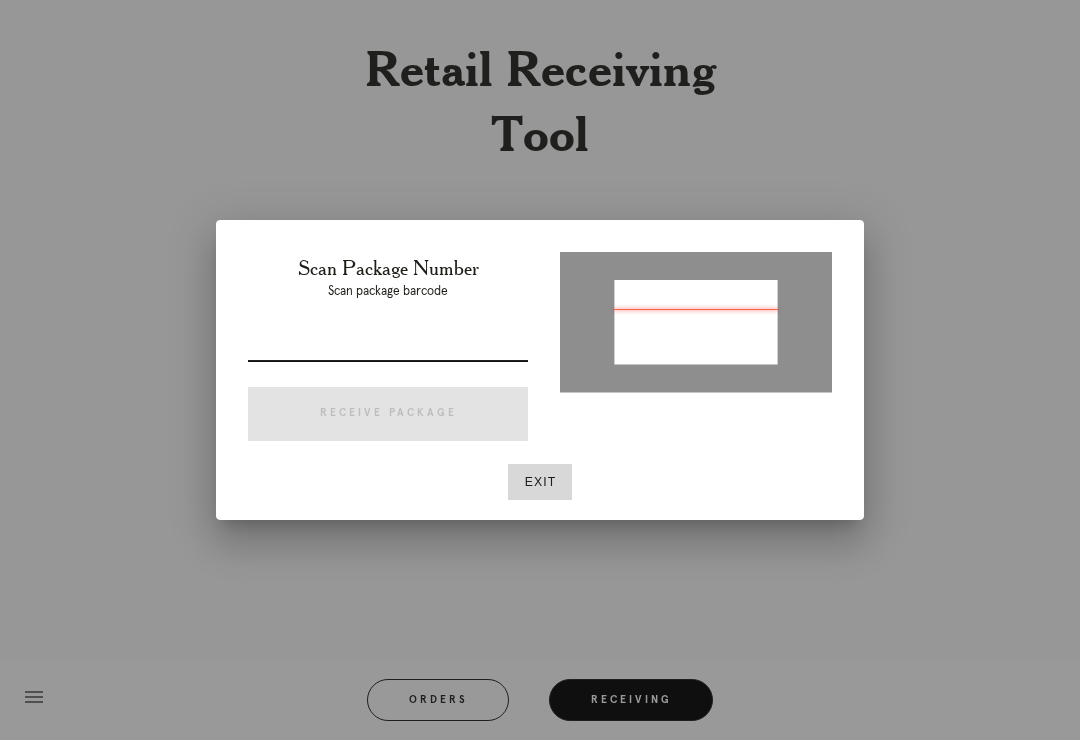 type on "P790840087531447" 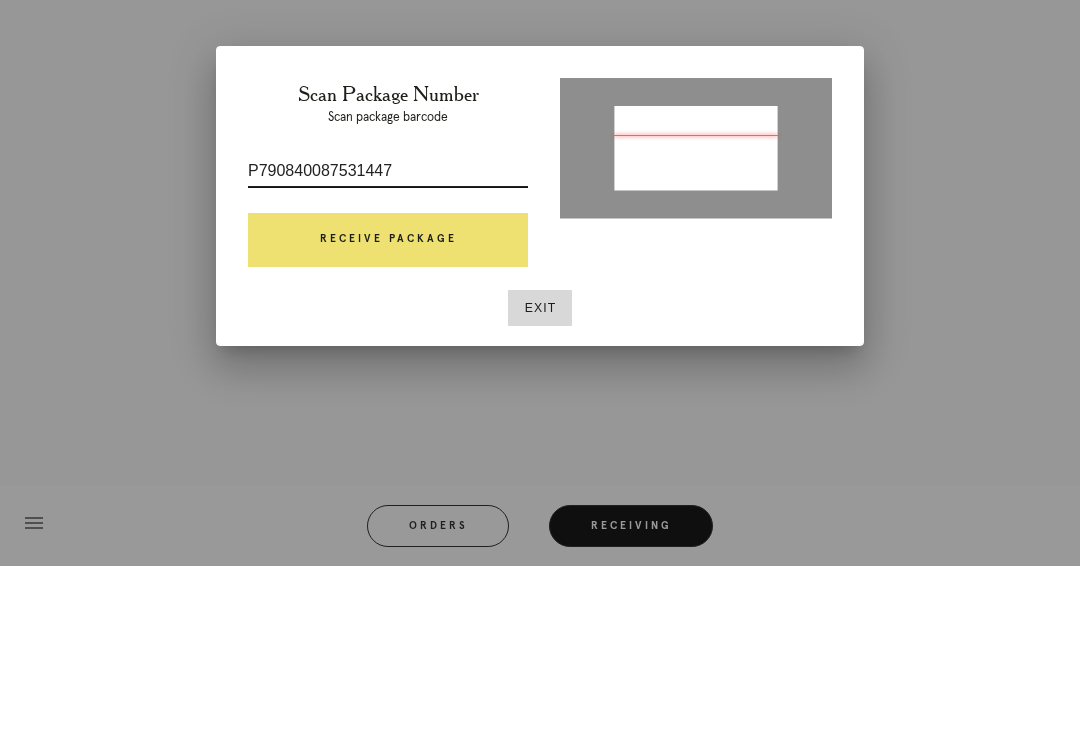 click on "Receive Package" at bounding box center (388, 414) 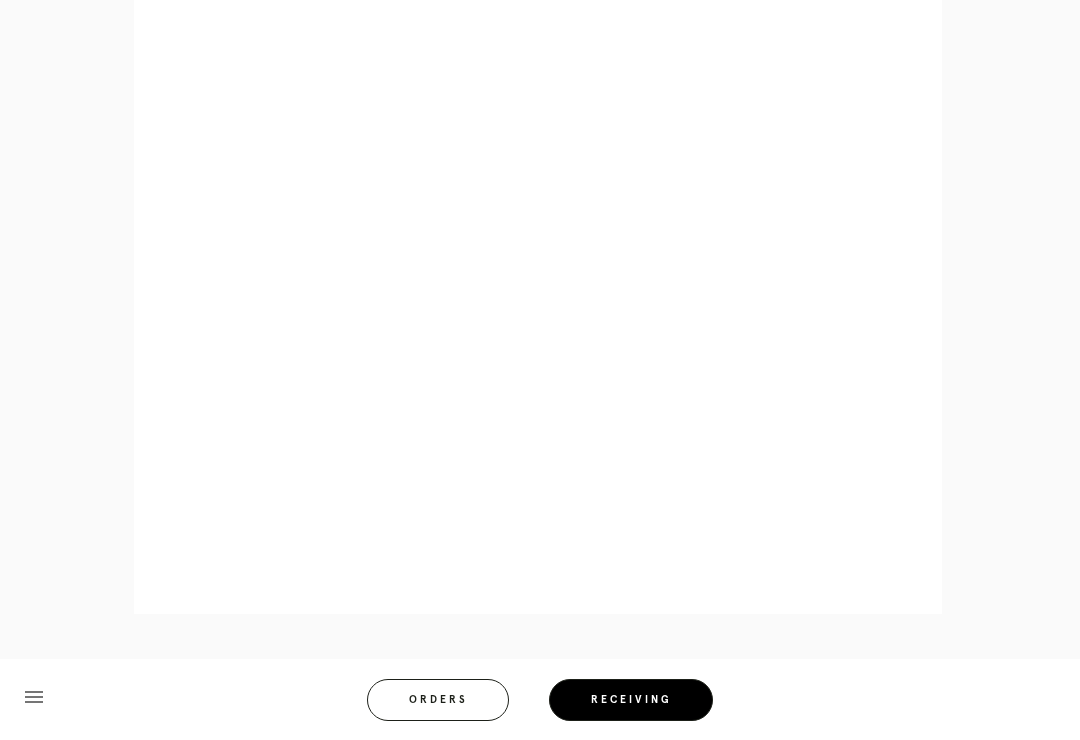 scroll, scrollTop: 977, scrollLeft: 0, axis: vertical 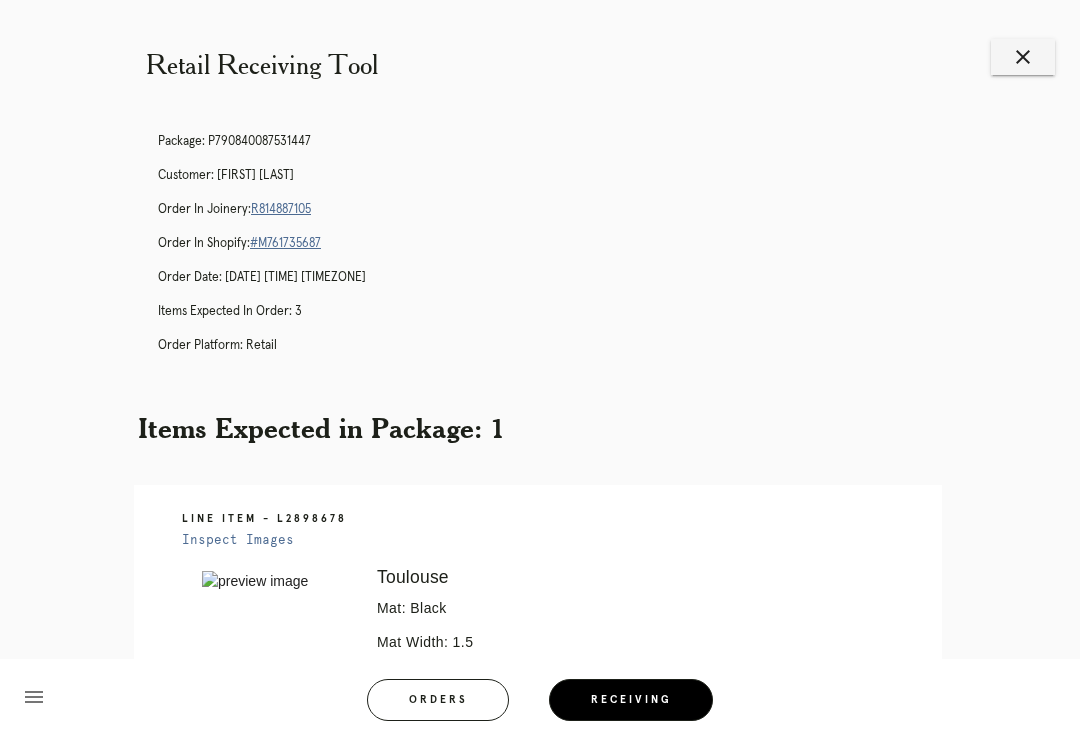 click on "R814887105" at bounding box center [281, 209] 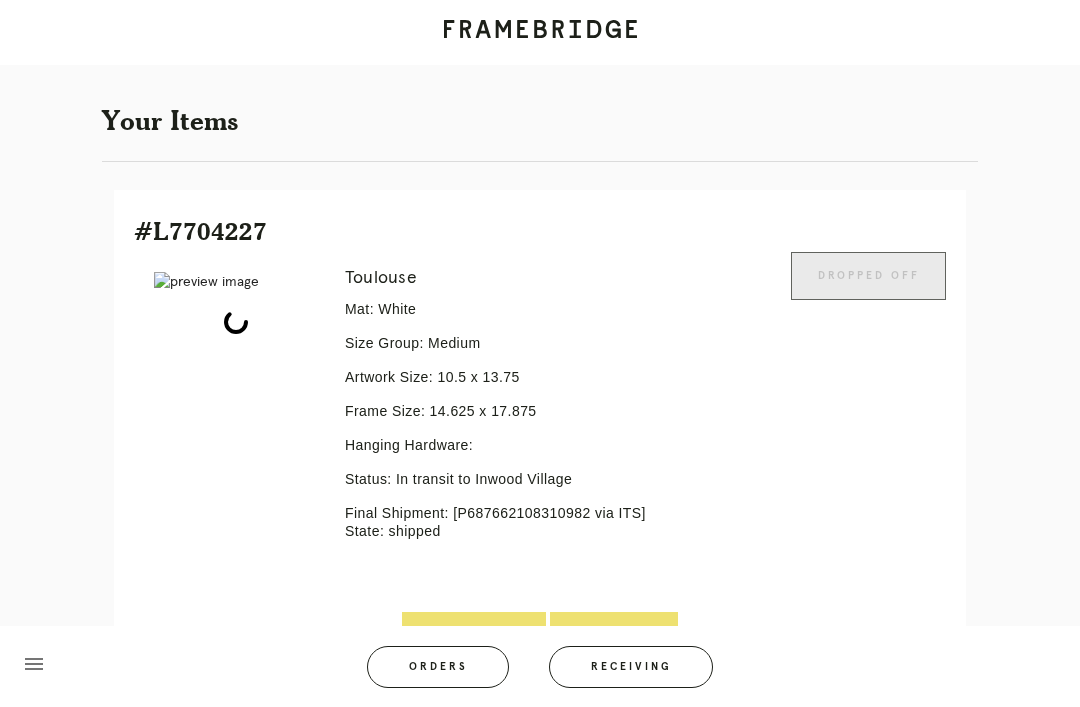 scroll, scrollTop: 423, scrollLeft: 0, axis: vertical 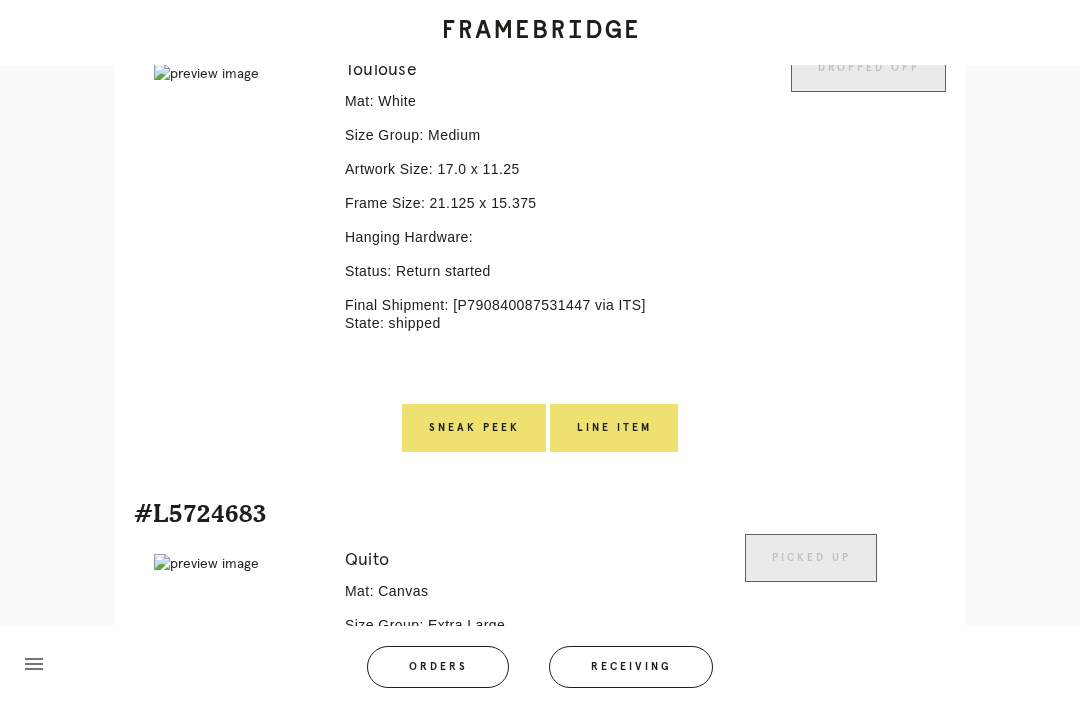 click on "Line Item" at bounding box center (614, 428) 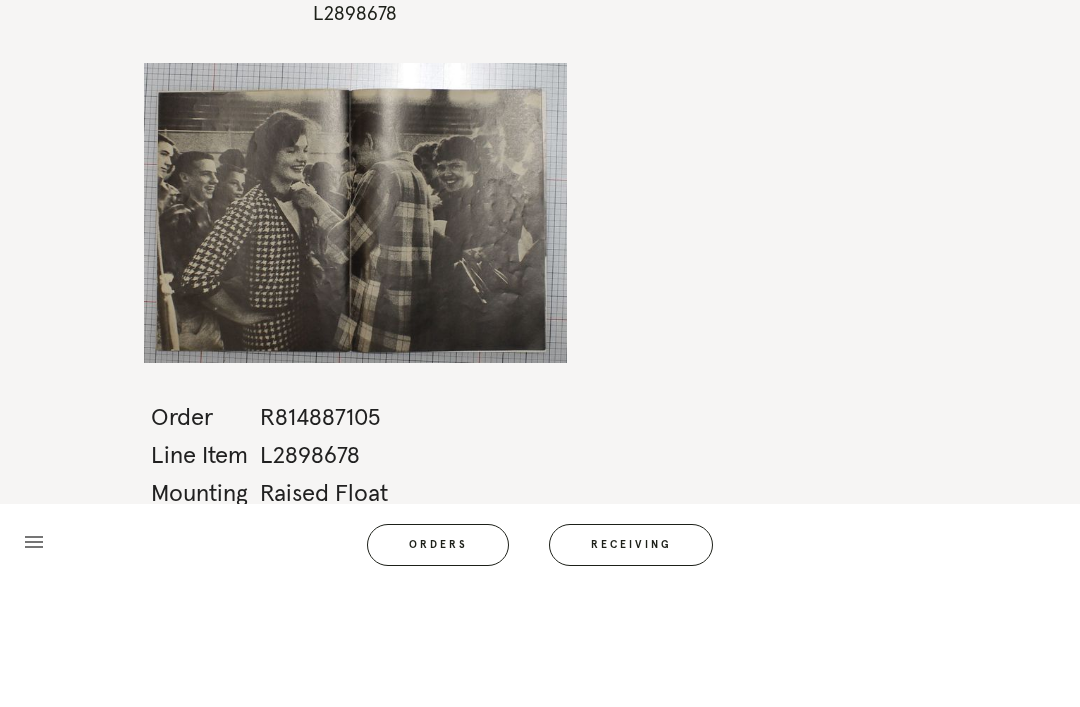 scroll, scrollTop: 0, scrollLeft: 0, axis: both 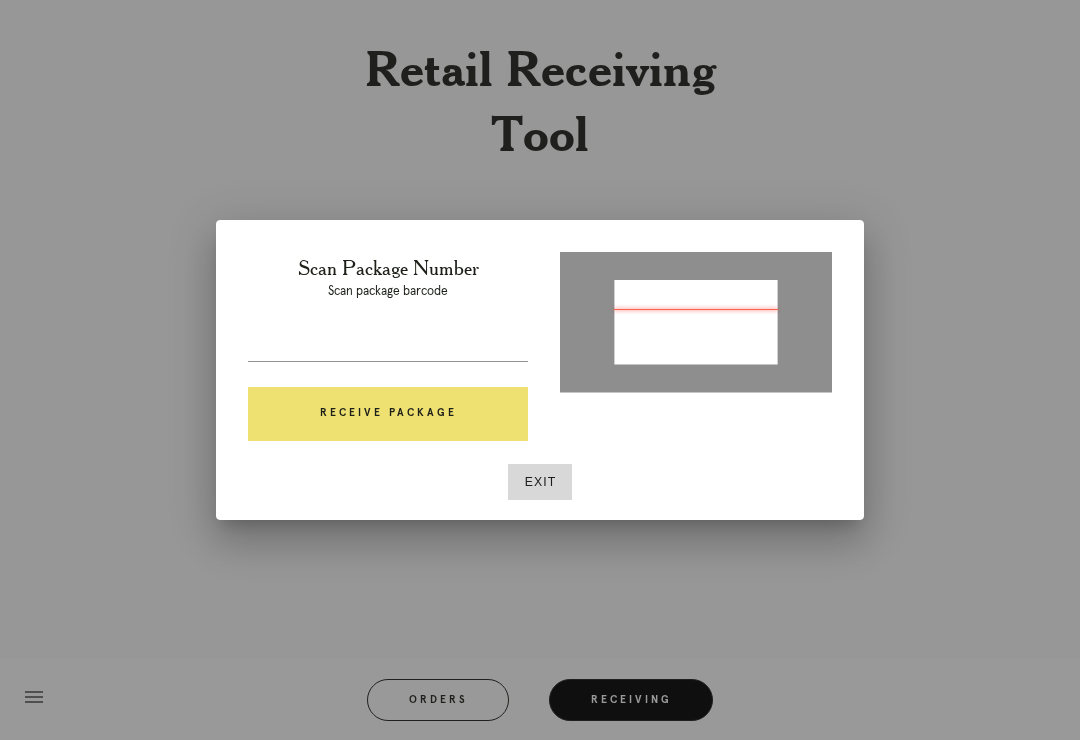 type on "[NUMBER]" 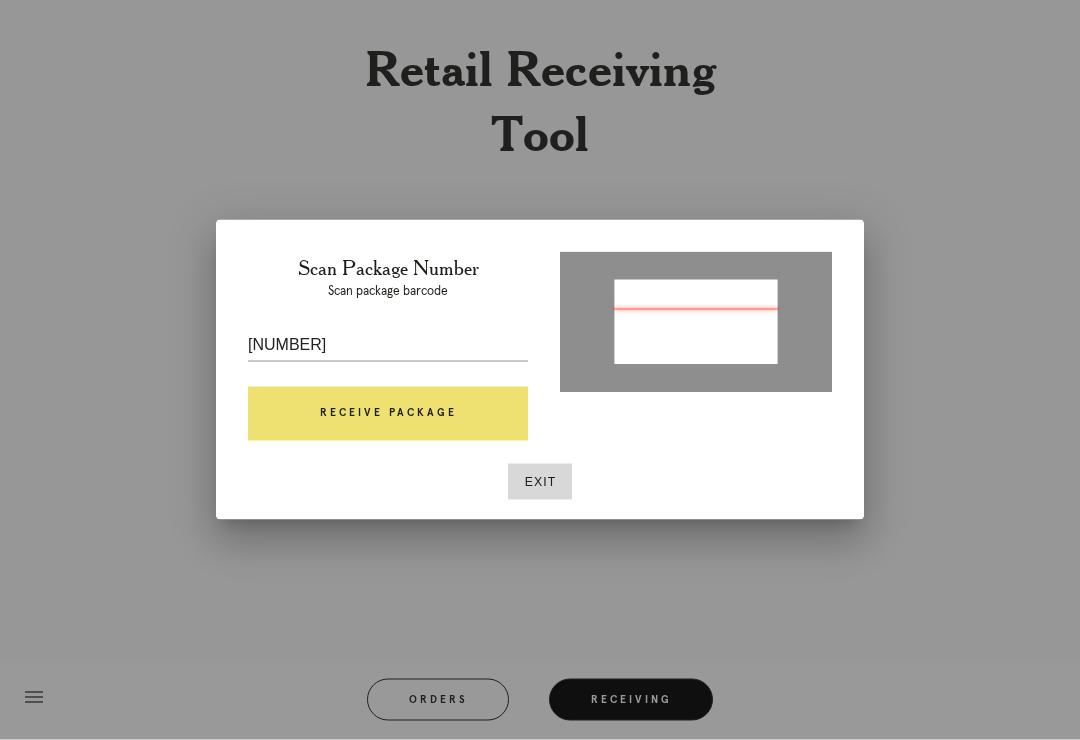 scroll, scrollTop: 1, scrollLeft: 0, axis: vertical 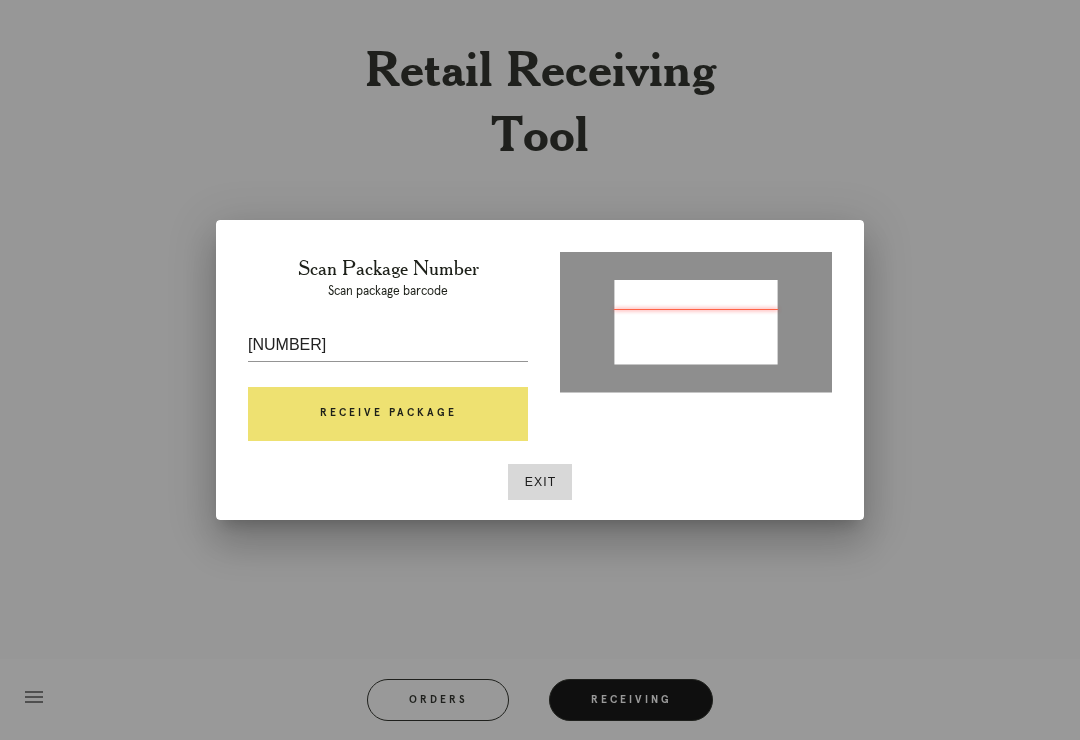 click on "Receive Package" at bounding box center [388, 414] 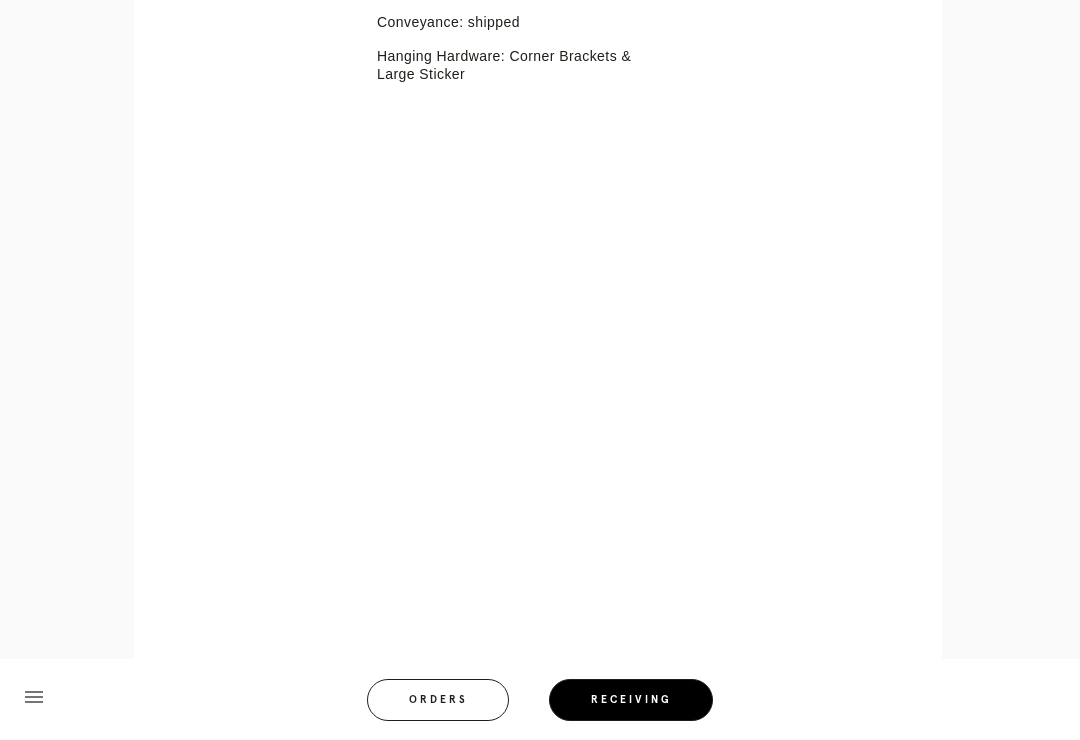 scroll, scrollTop: 346, scrollLeft: 0, axis: vertical 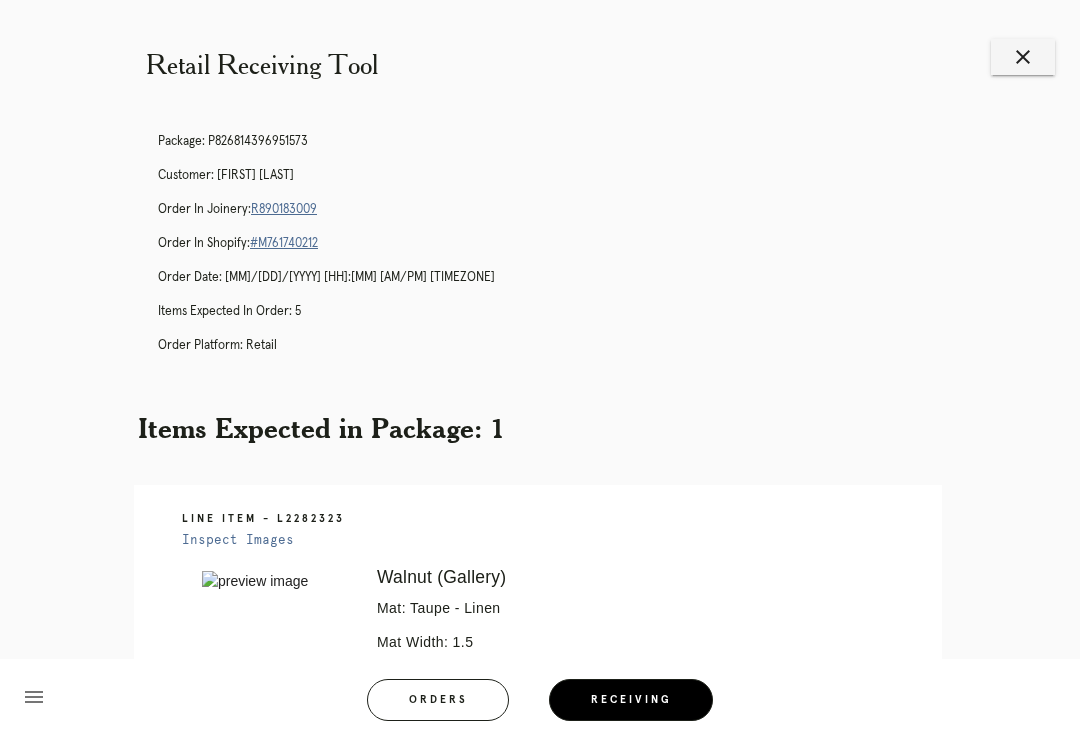click on "close" at bounding box center [1023, 57] 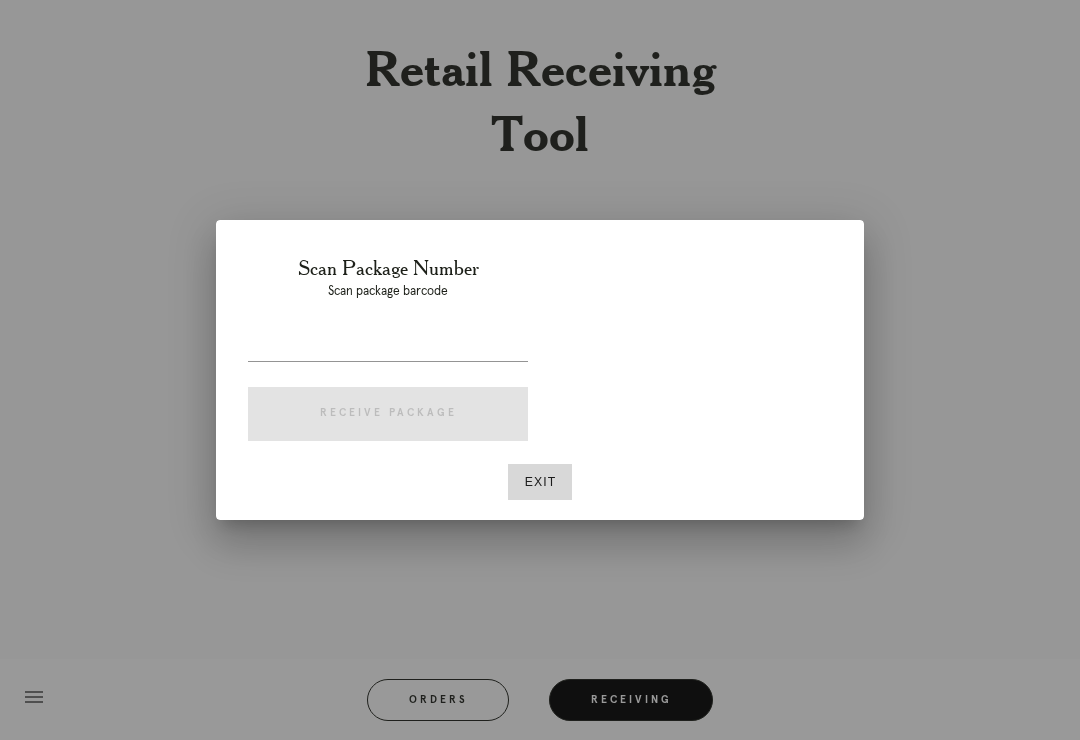 scroll, scrollTop: 0, scrollLeft: 0, axis: both 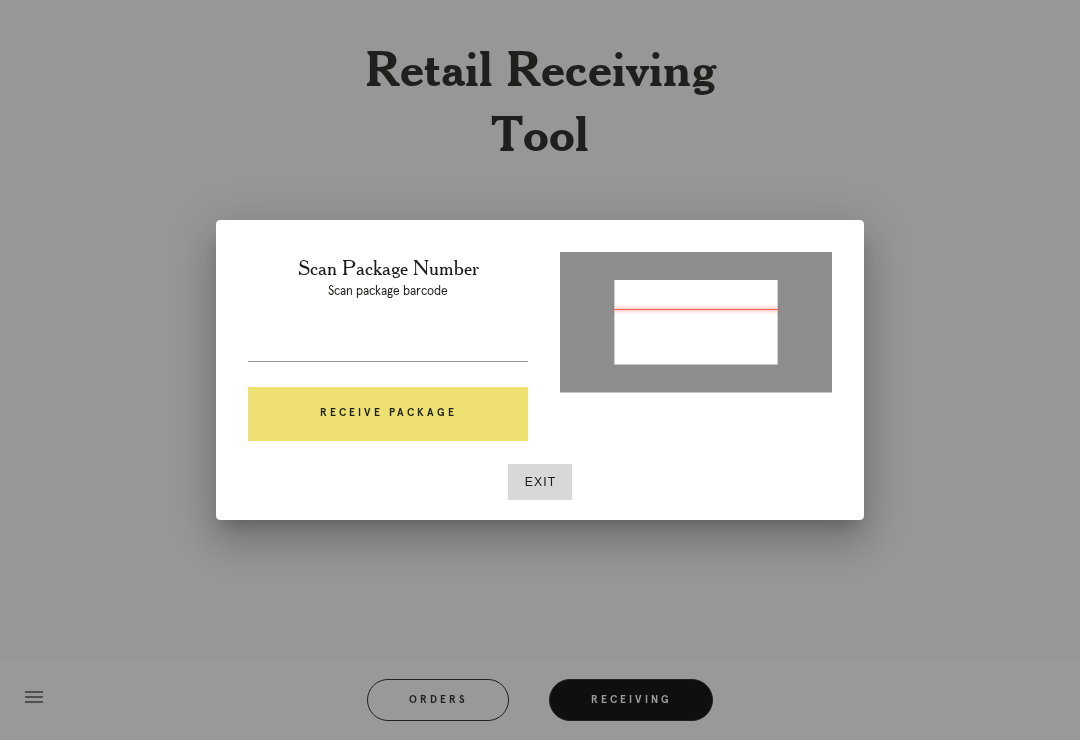 type on "[NUMBER]" 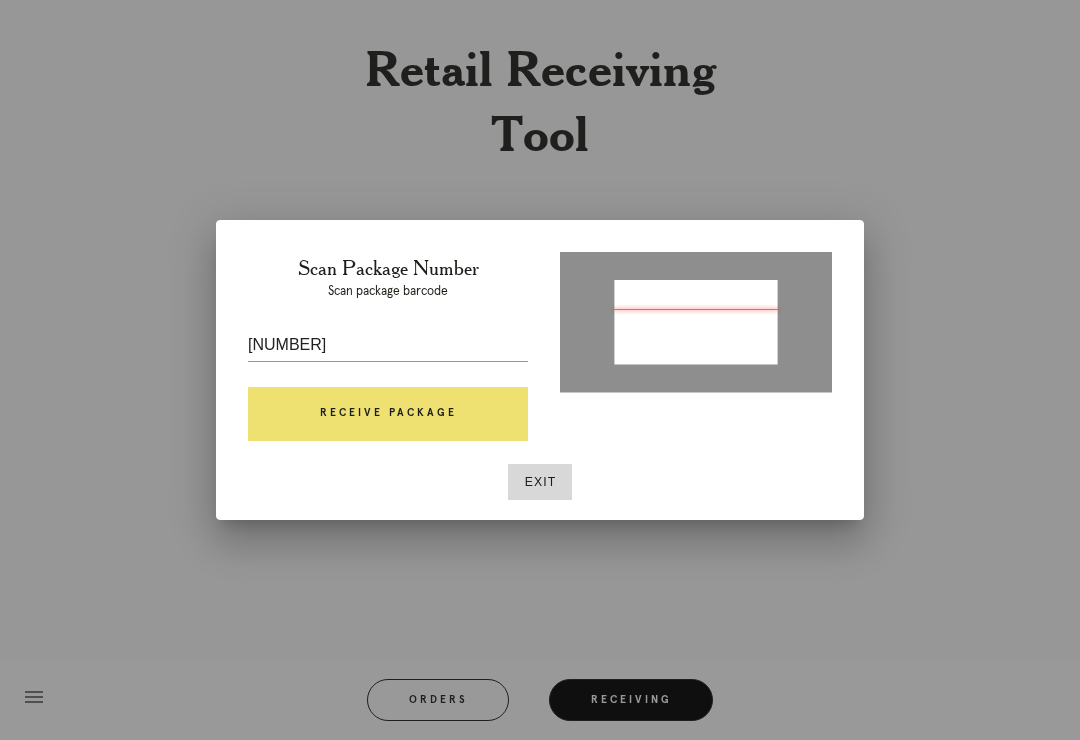 click on "Receive Package" at bounding box center [388, 414] 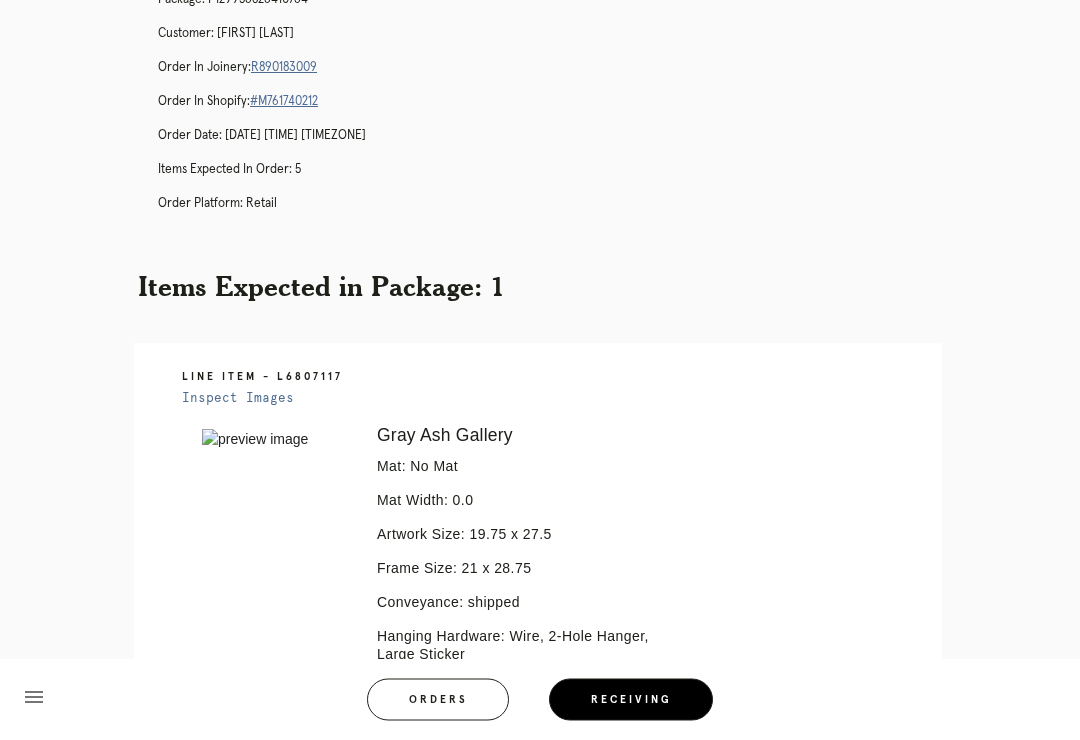 scroll, scrollTop: 0, scrollLeft: 0, axis: both 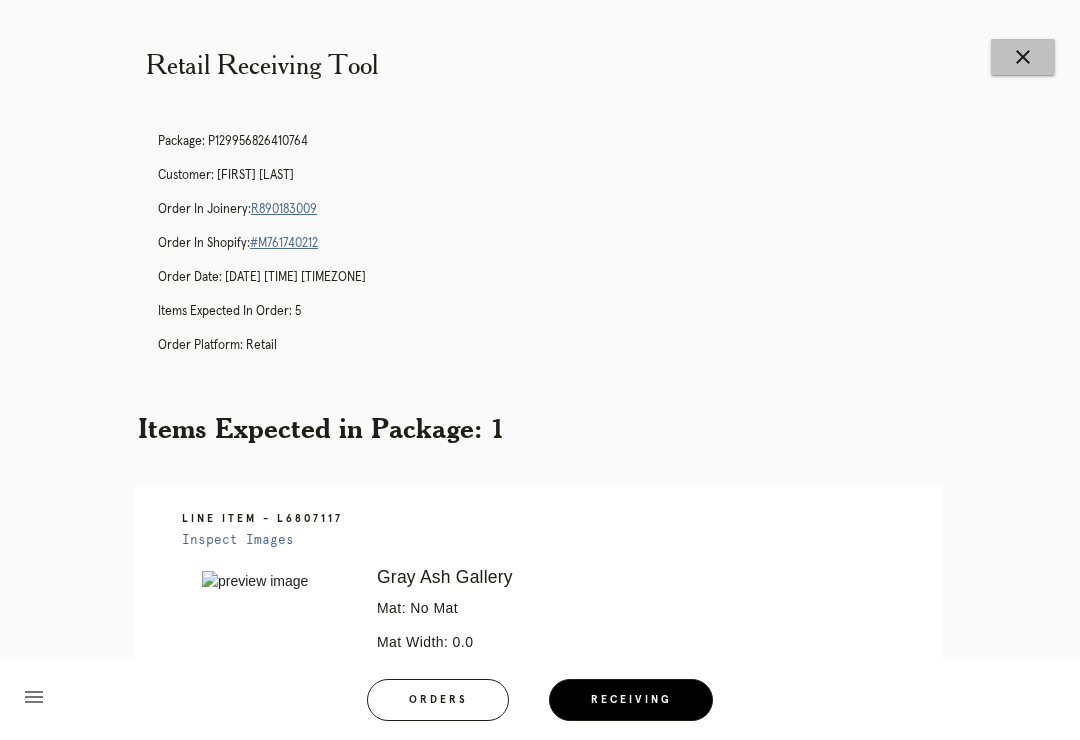 click on "close" at bounding box center [1023, 57] 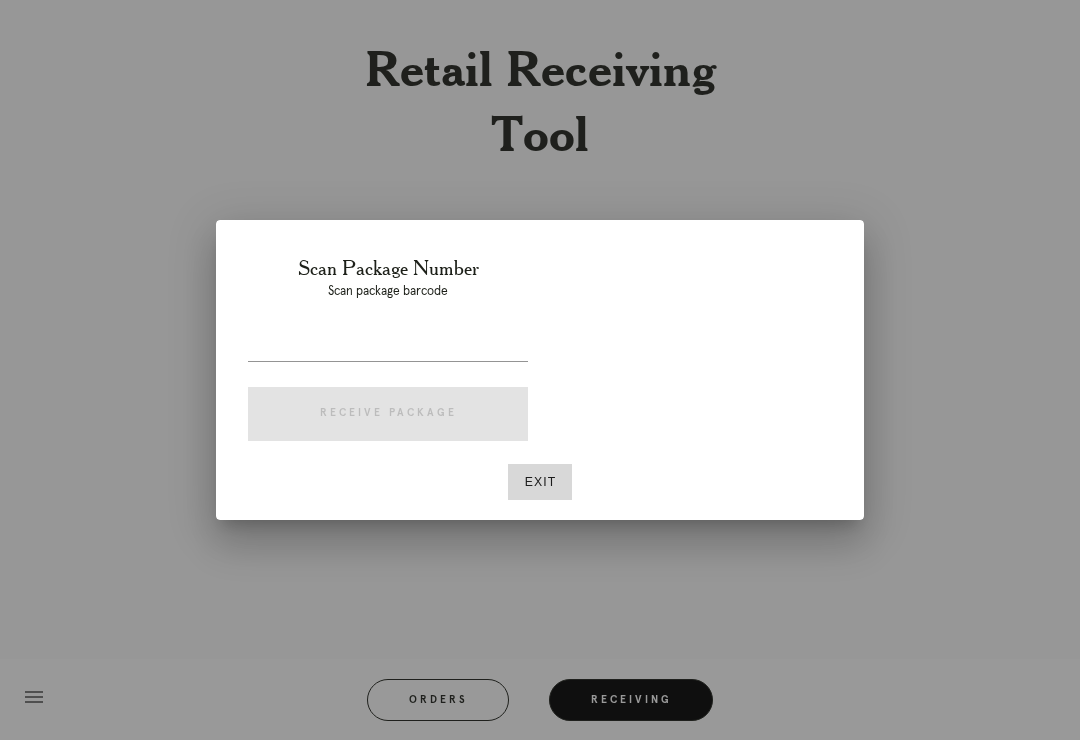 scroll, scrollTop: 0, scrollLeft: 0, axis: both 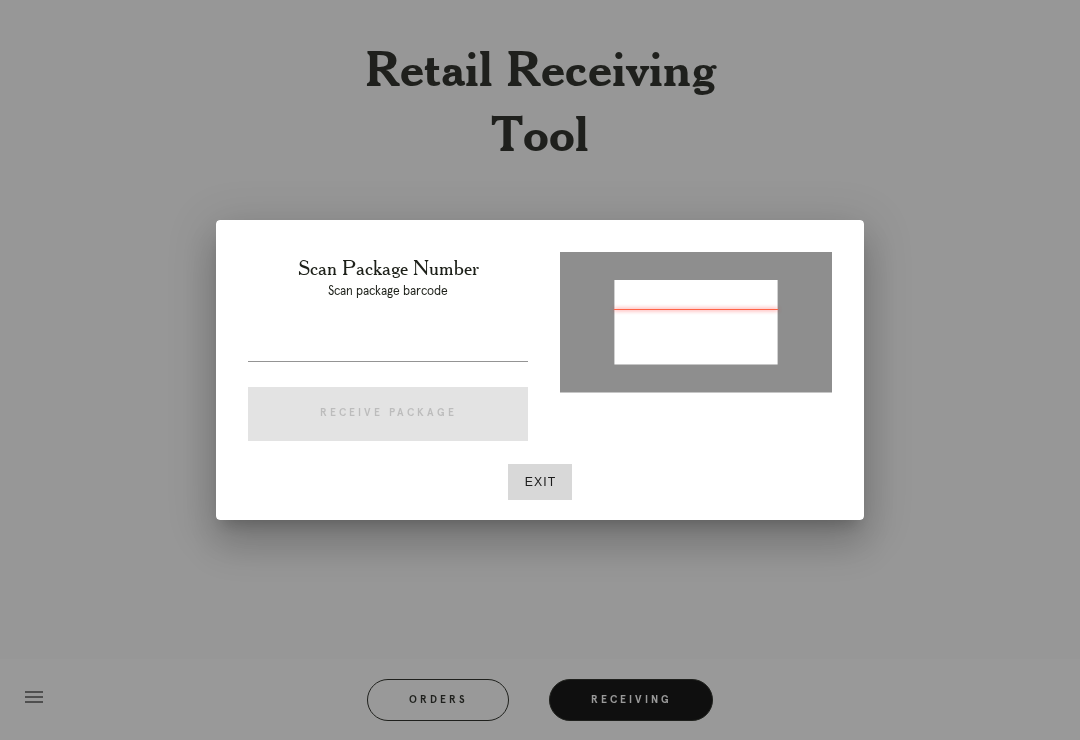 type on "P882733029810589" 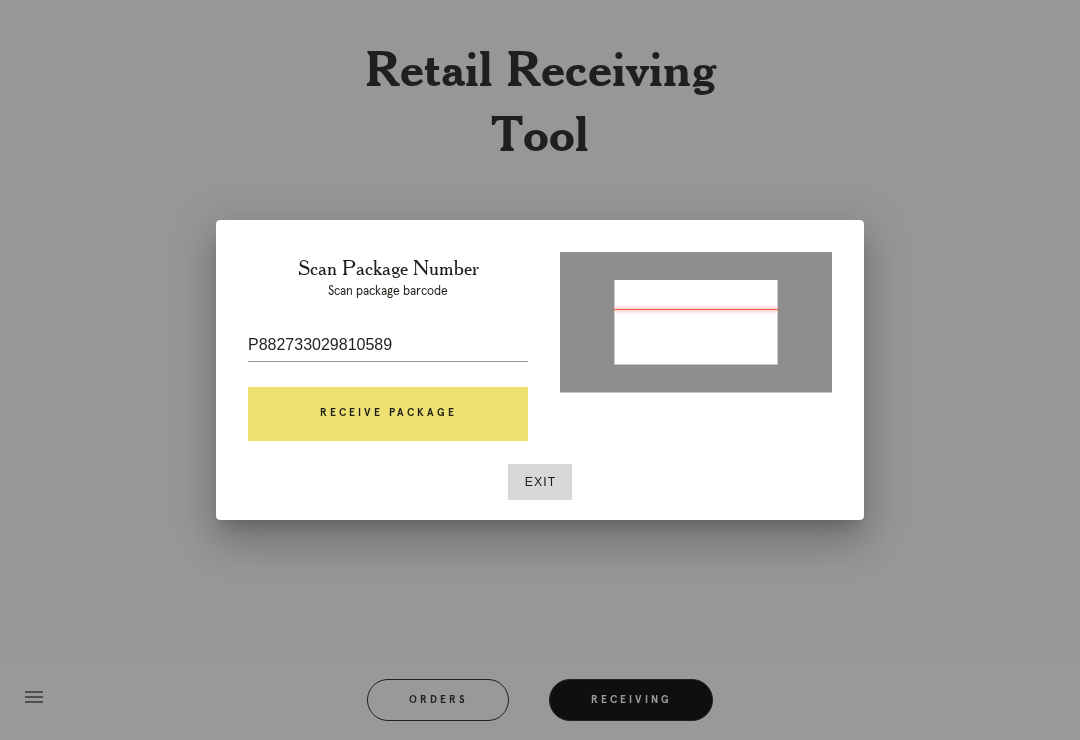 click on "Receive Package" at bounding box center (388, 414) 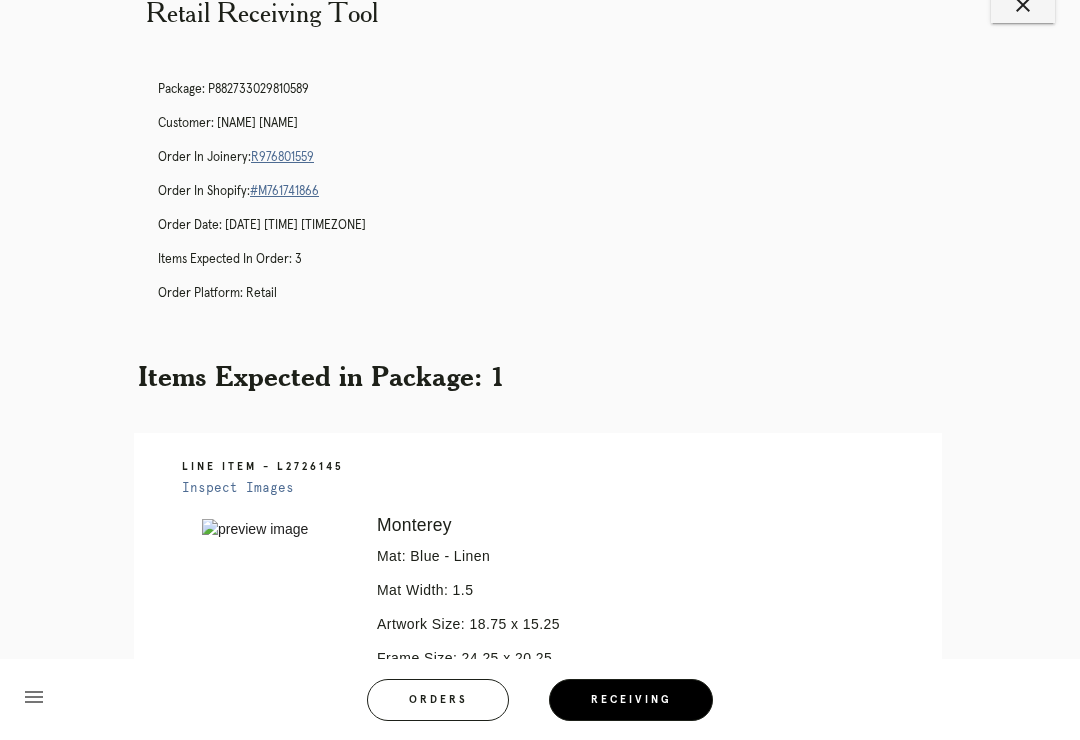 scroll, scrollTop: 0, scrollLeft: 0, axis: both 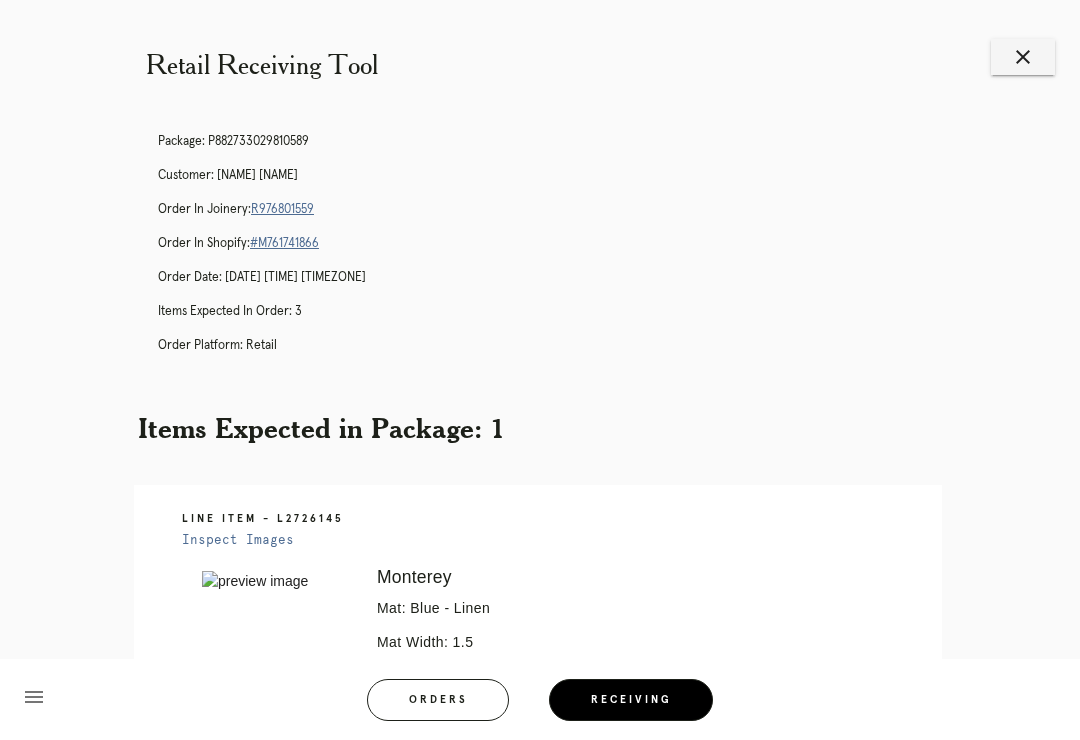 click on "R976801559" at bounding box center (282, 209) 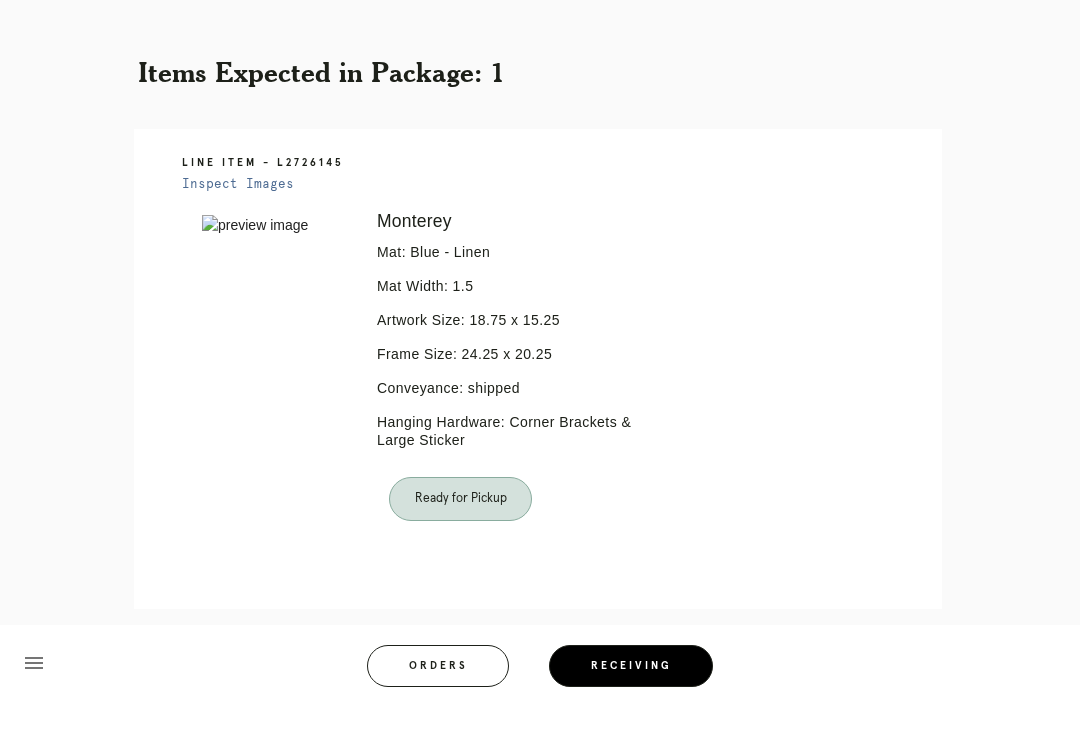 scroll, scrollTop: 0, scrollLeft: 0, axis: both 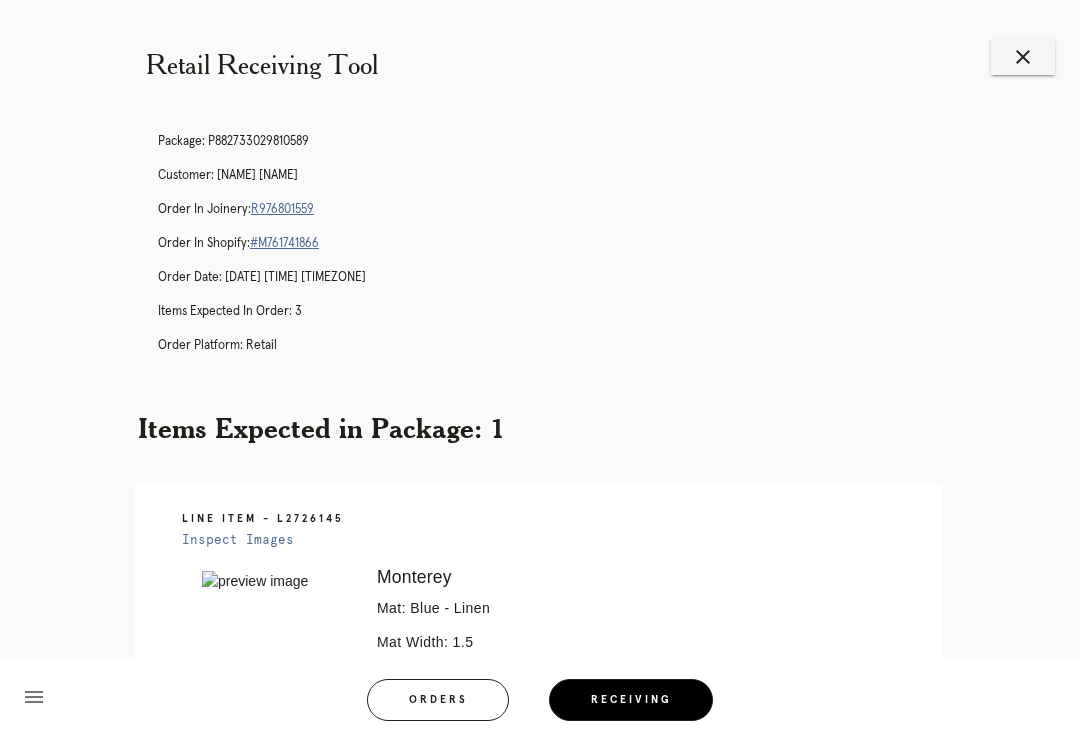 click on "close" at bounding box center (1023, 57) 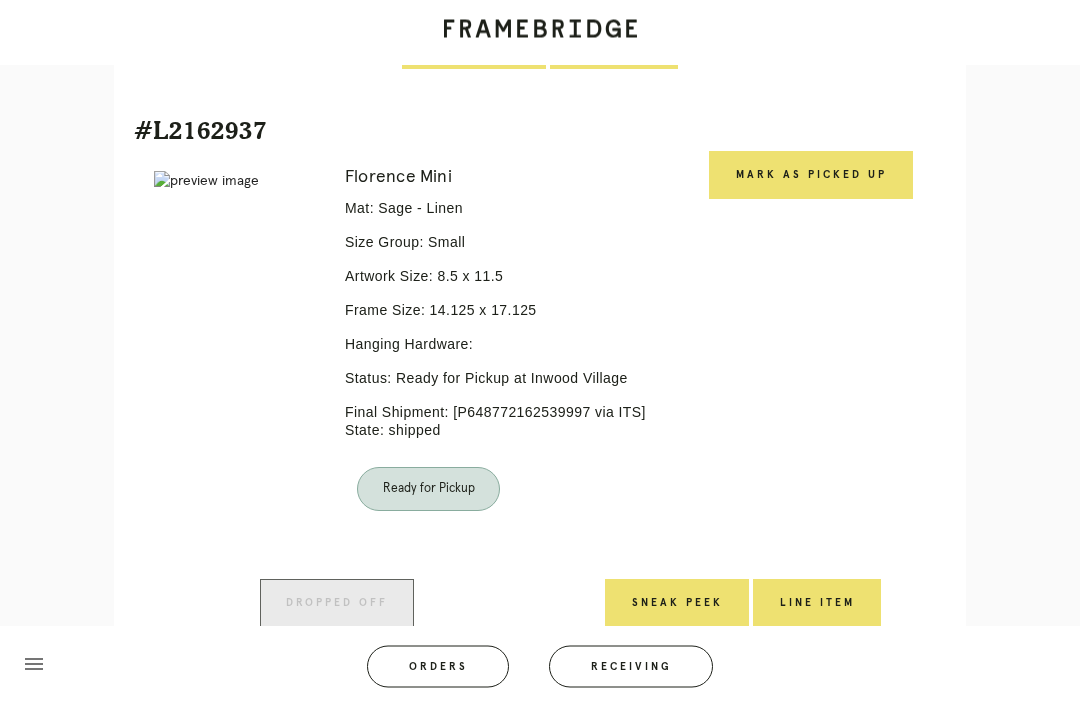 scroll, scrollTop: 1004, scrollLeft: 0, axis: vertical 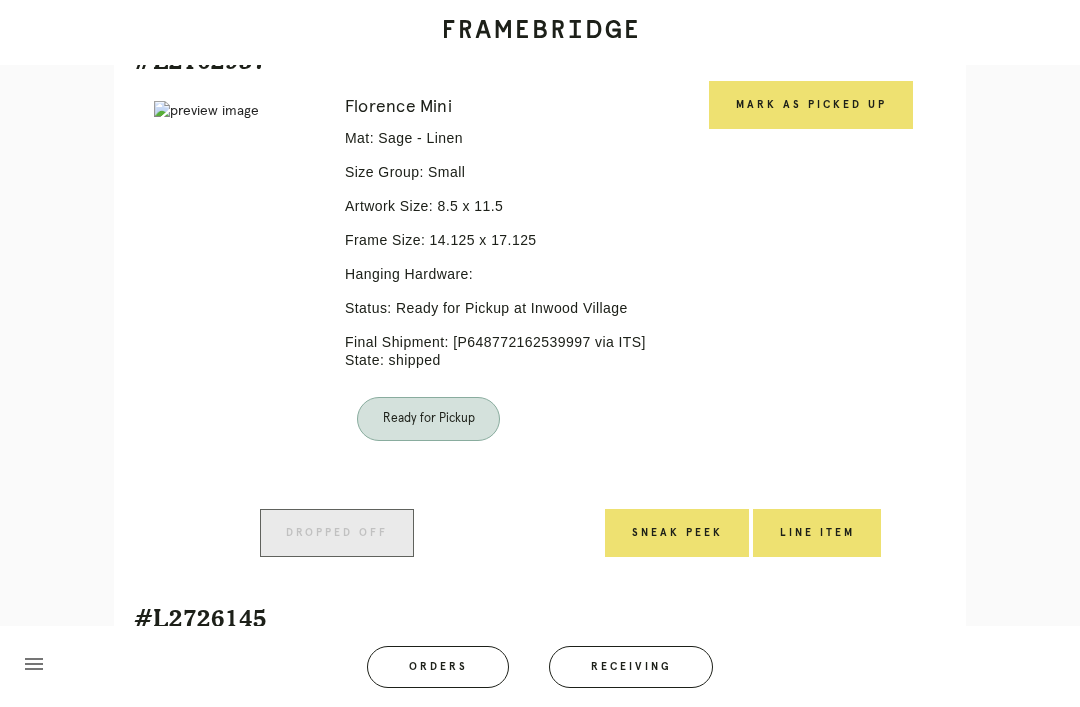 click on "Mark as Picked Up" at bounding box center [811, 105] 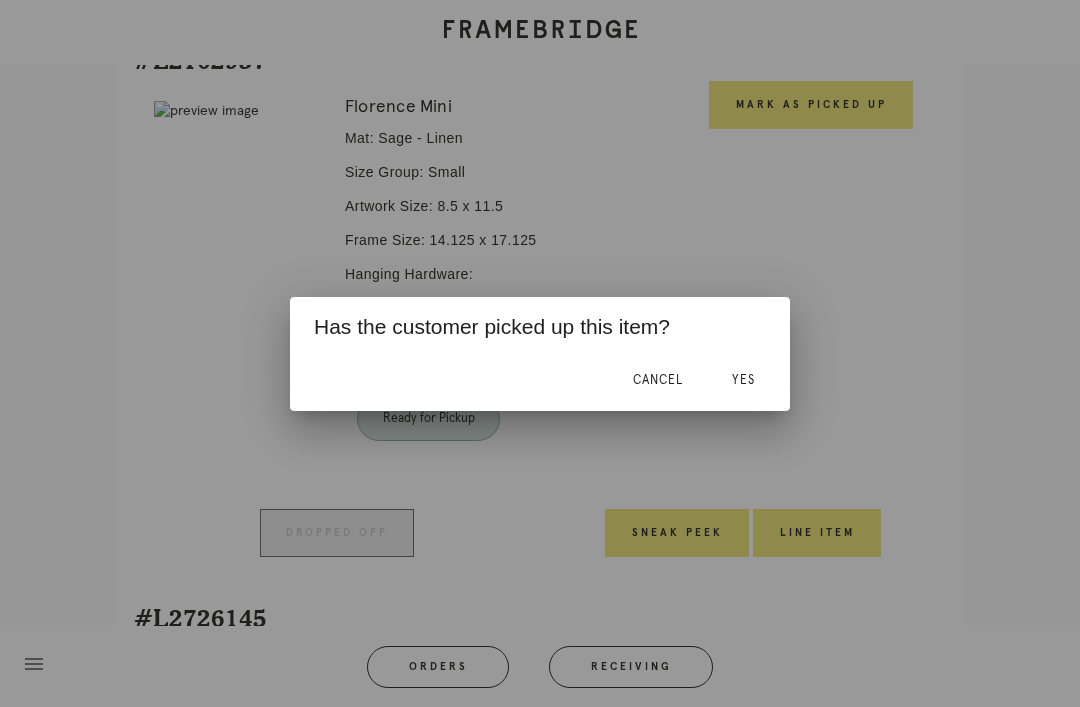 click on "Yes" at bounding box center [743, 380] 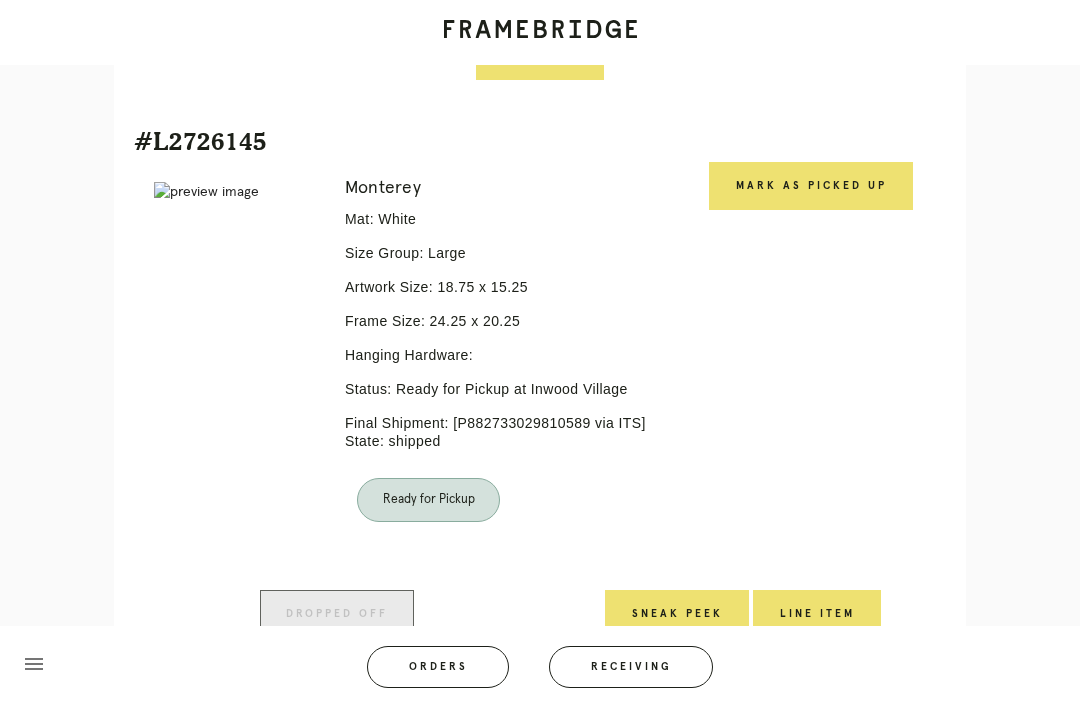 scroll, scrollTop: 1459, scrollLeft: 0, axis: vertical 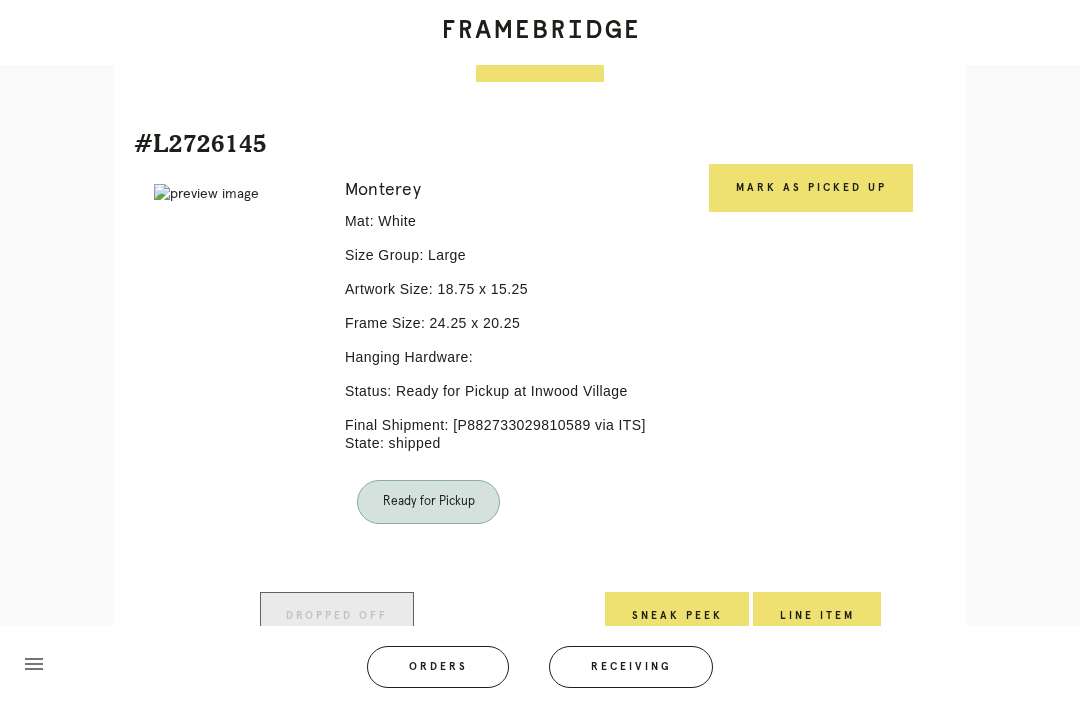 click on "Mark as Picked Up" at bounding box center (811, 188) 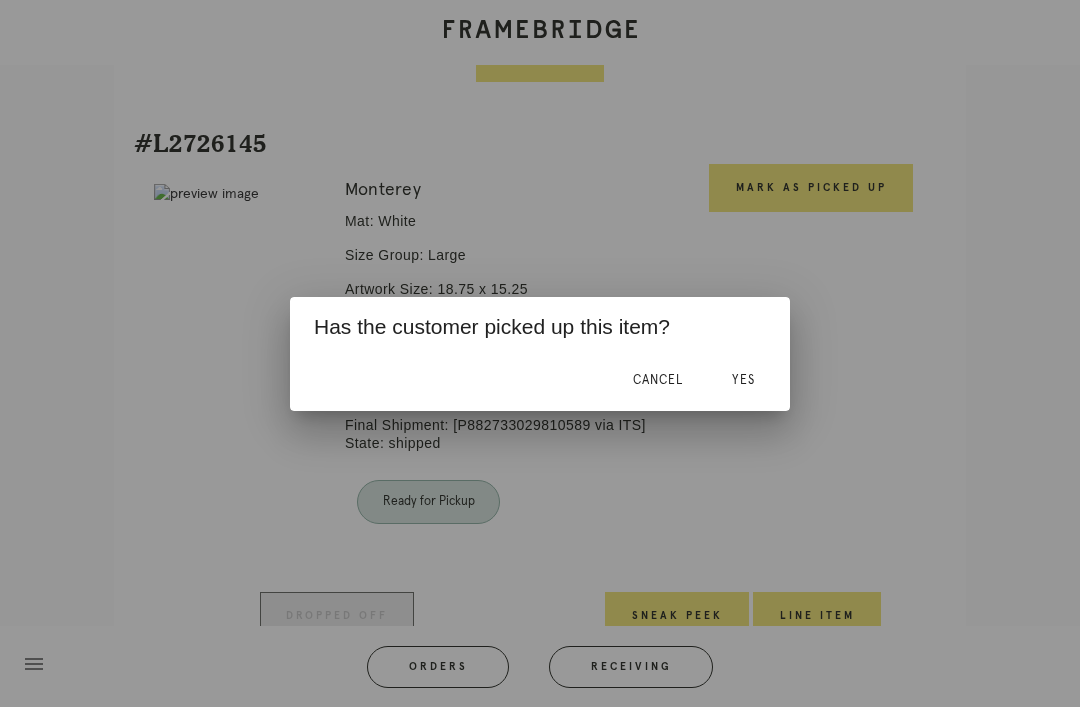 click on "Yes" at bounding box center (743, 380) 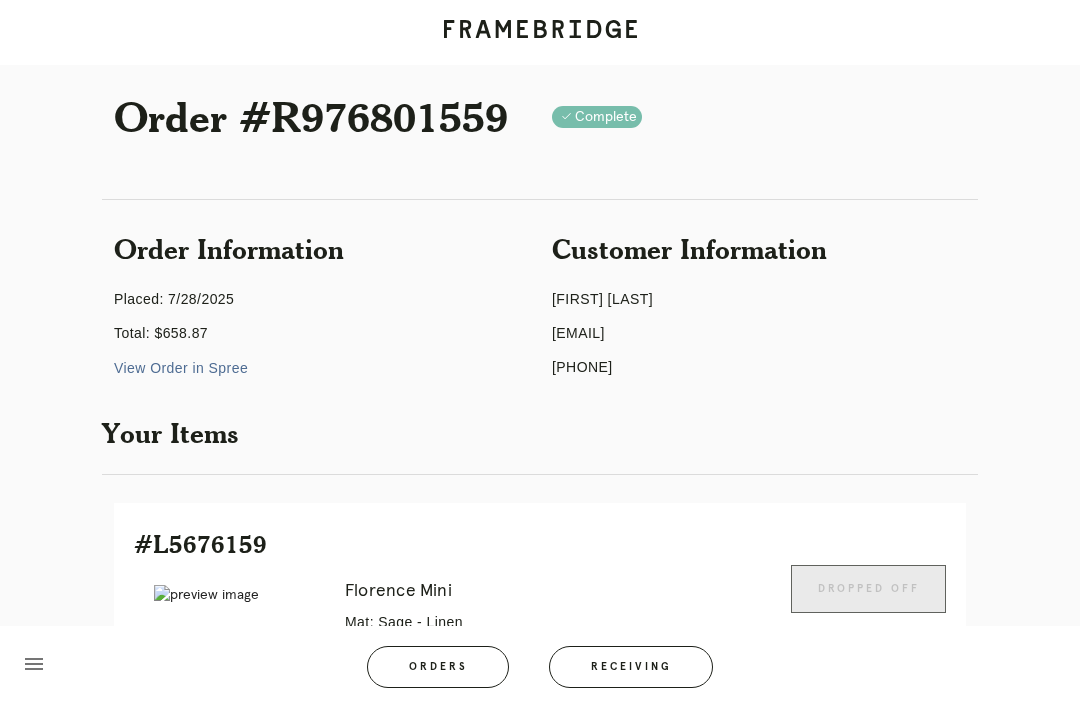 scroll, scrollTop: 0, scrollLeft: 0, axis: both 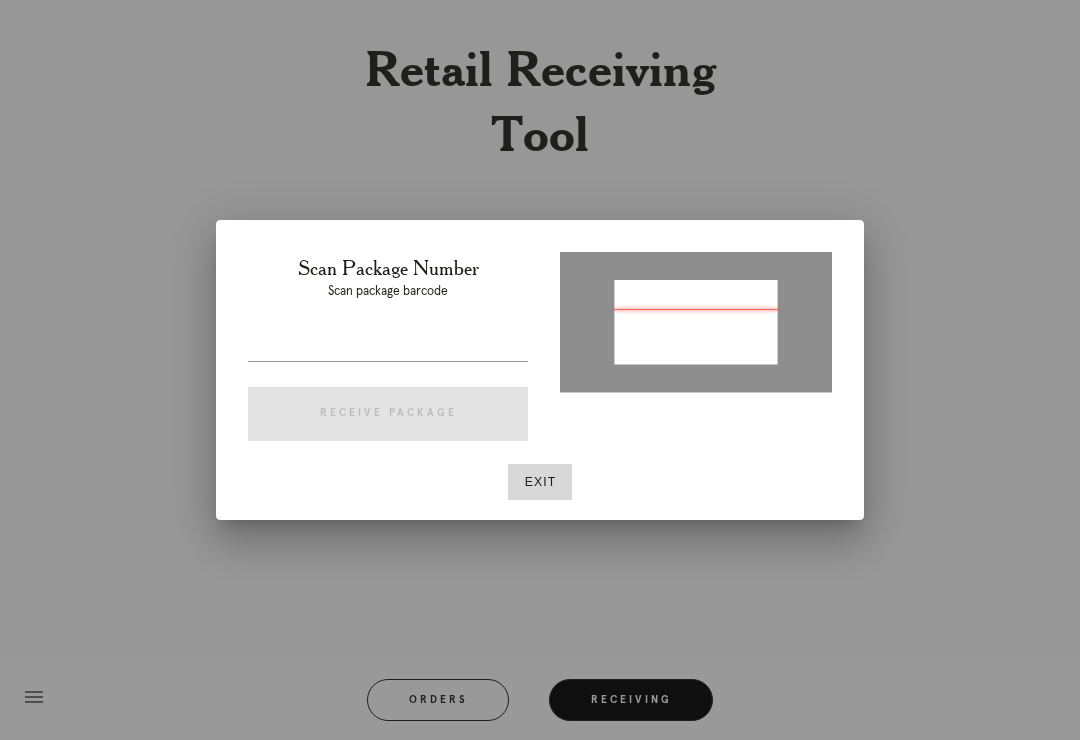 type on "[ORDER_ID]" 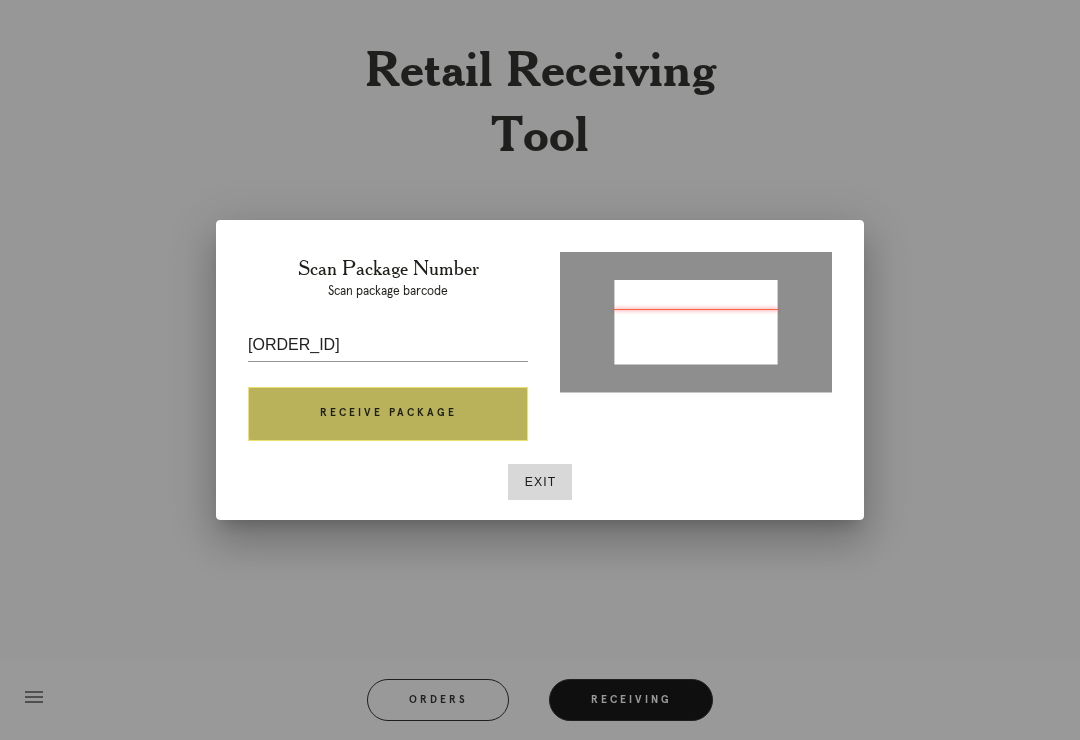 click on "Receive Package" at bounding box center [388, 414] 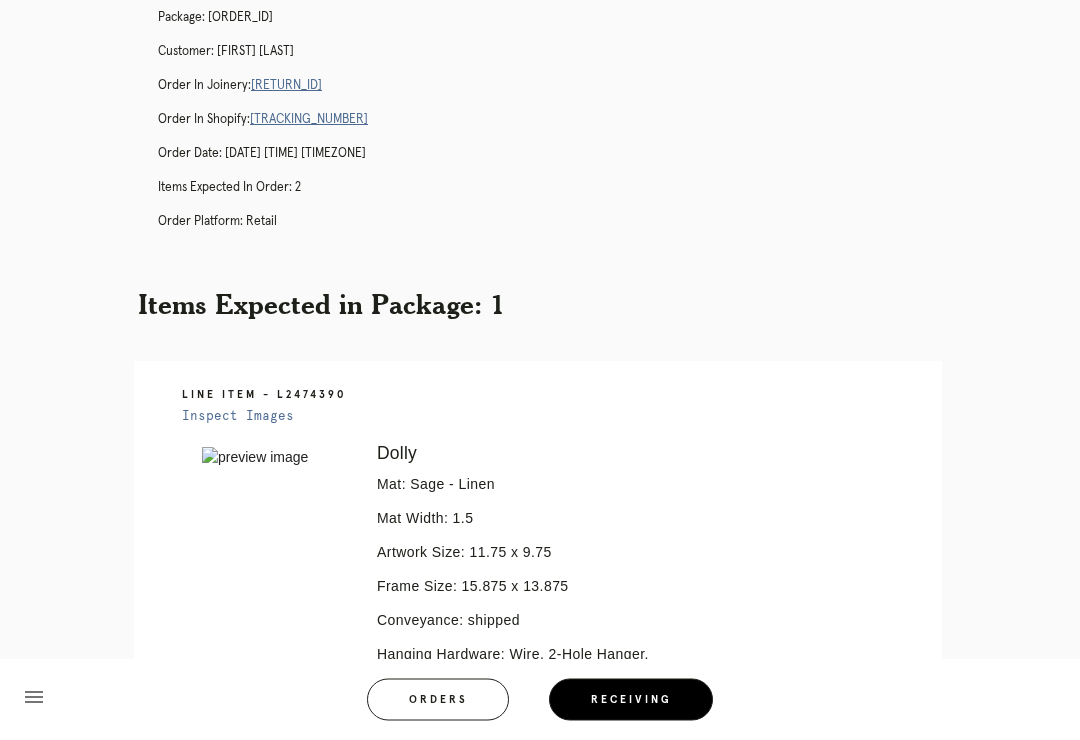 scroll, scrollTop: 0, scrollLeft: 0, axis: both 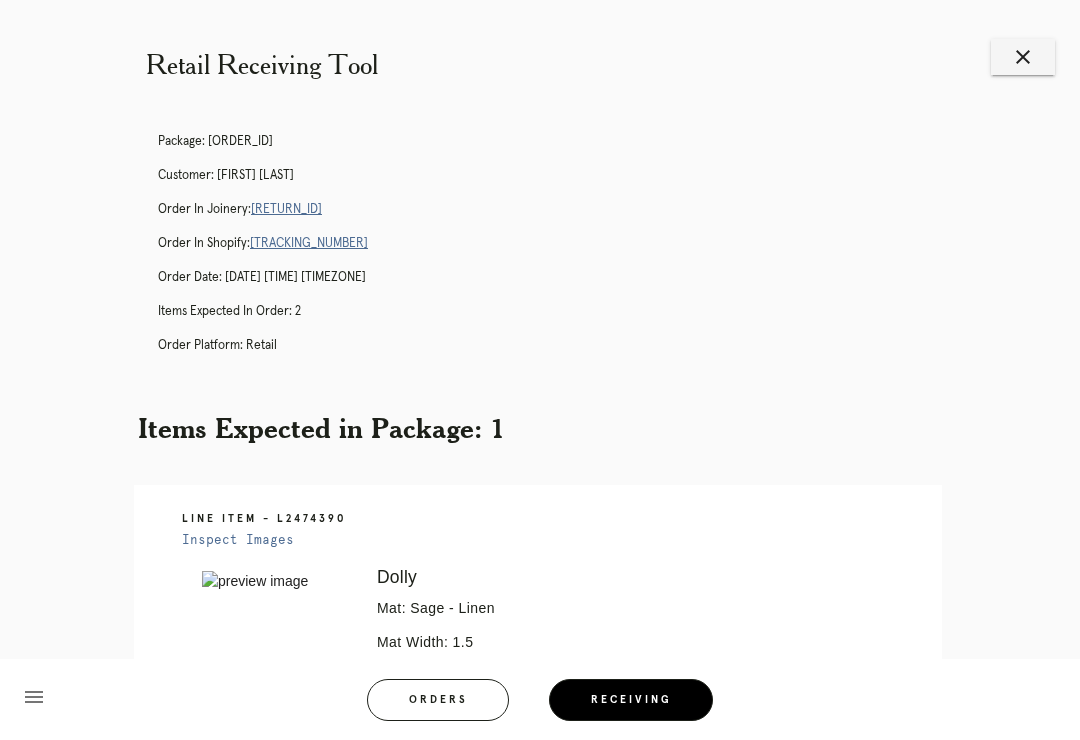 click on "[RETURN_ID]" at bounding box center [286, 209] 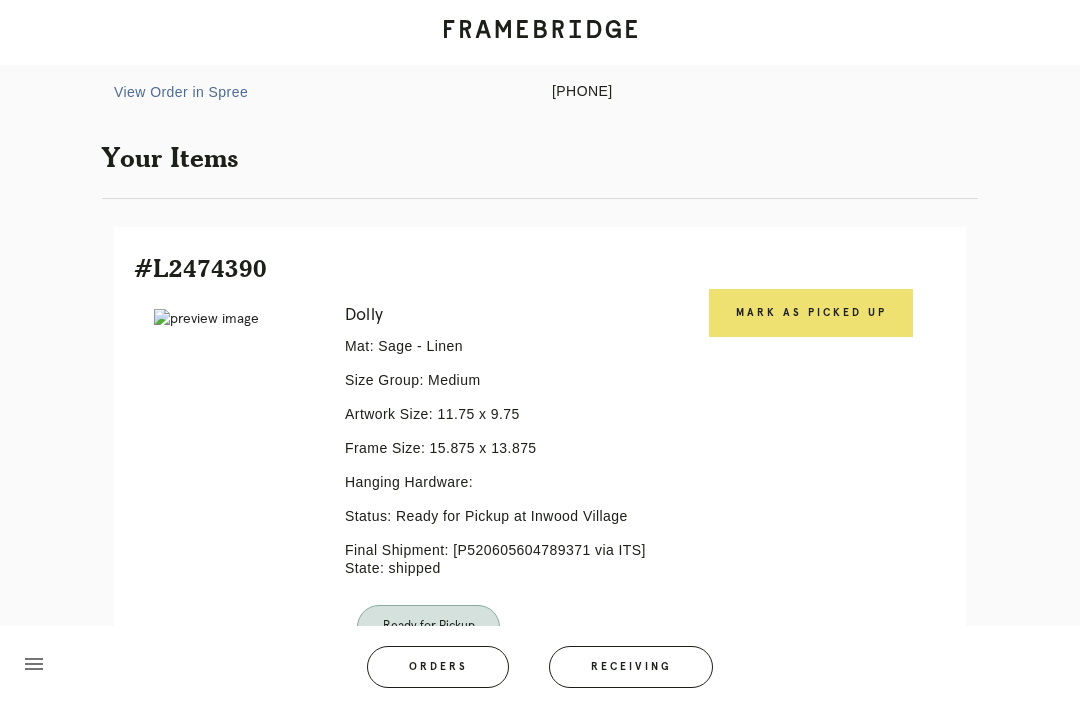 scroll, scrollTop: 307, scrollLeft: 0, axis: vertical 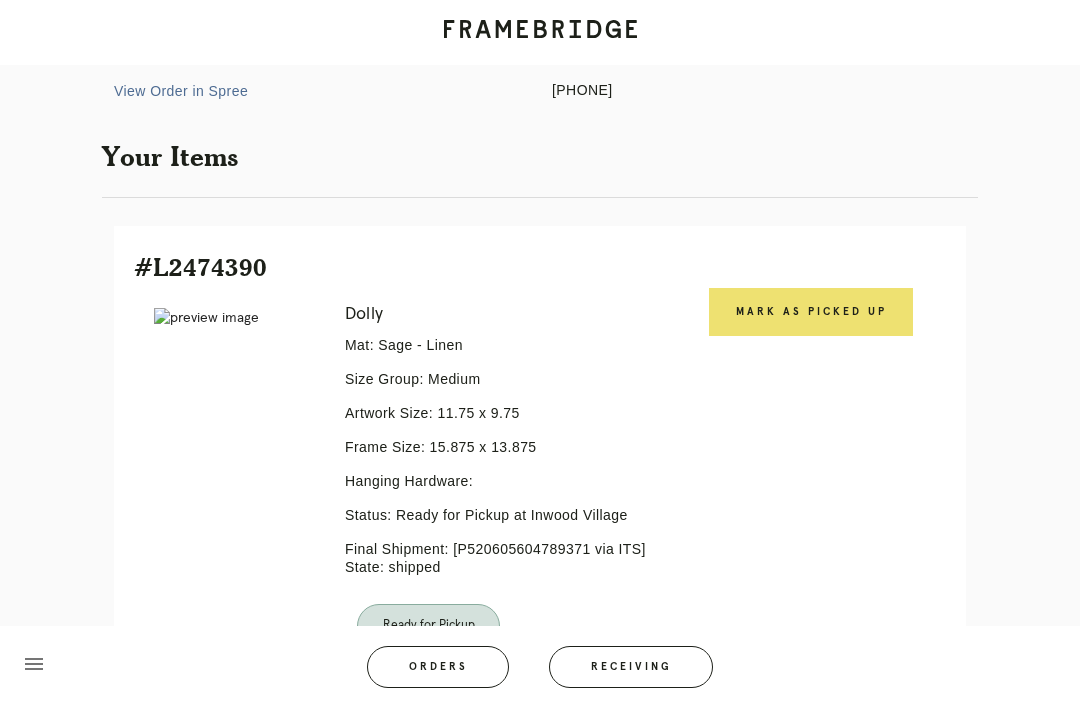 click on "Mark as Picked Up" at bounding box center [811, 312] 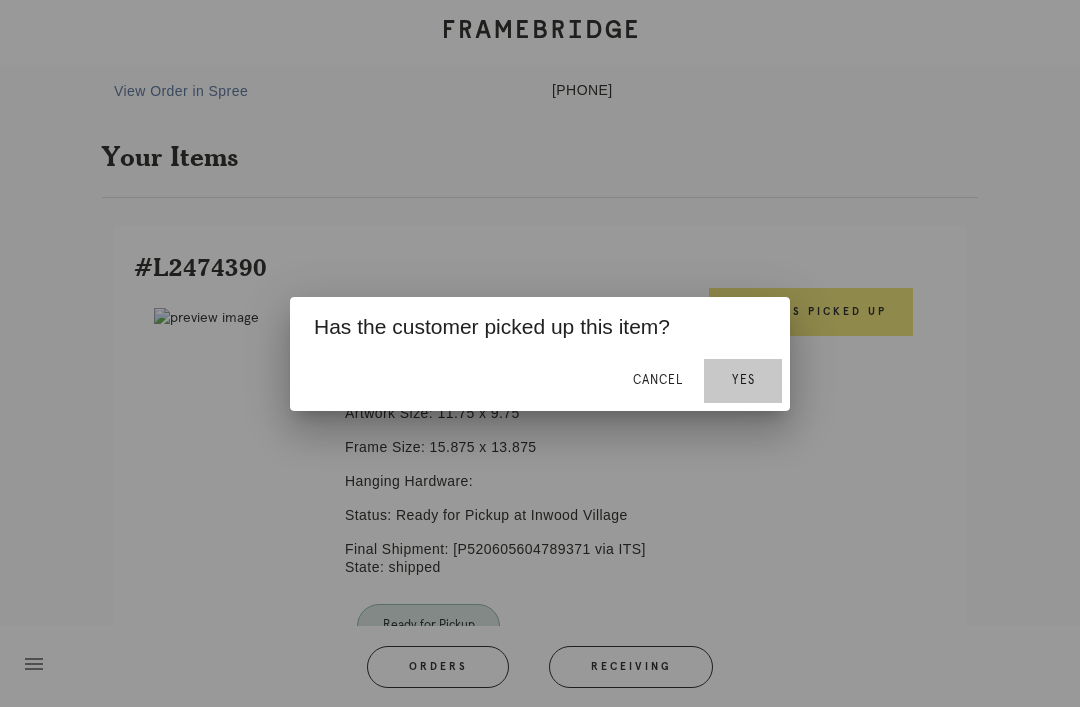 click on "Yes" at bounding box center (743, 381) 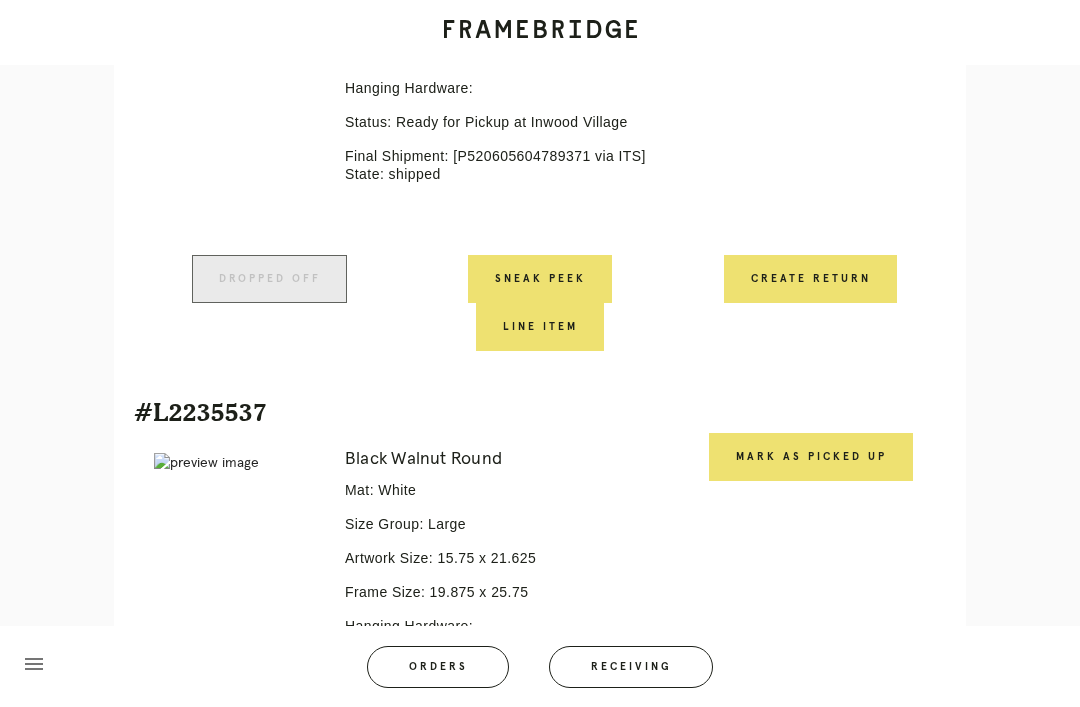 scroll, scrollTop: 706, scrollLeft: 0, axis: vertical 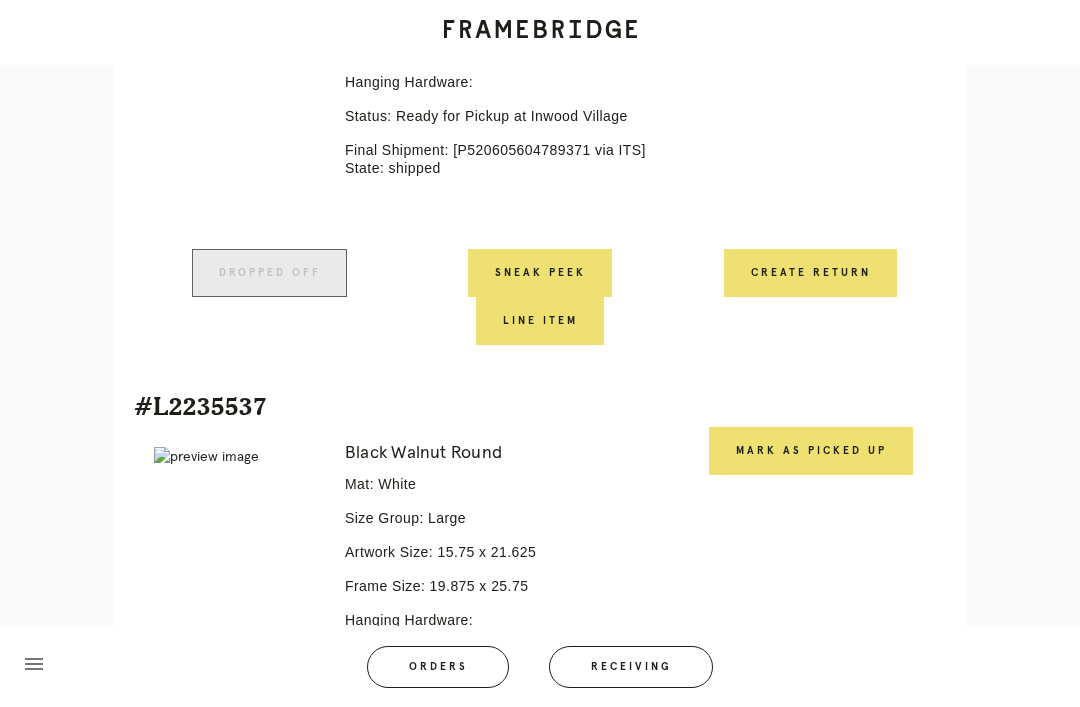 click on "Mark as Picked Up" at bounding box center [811, 451] 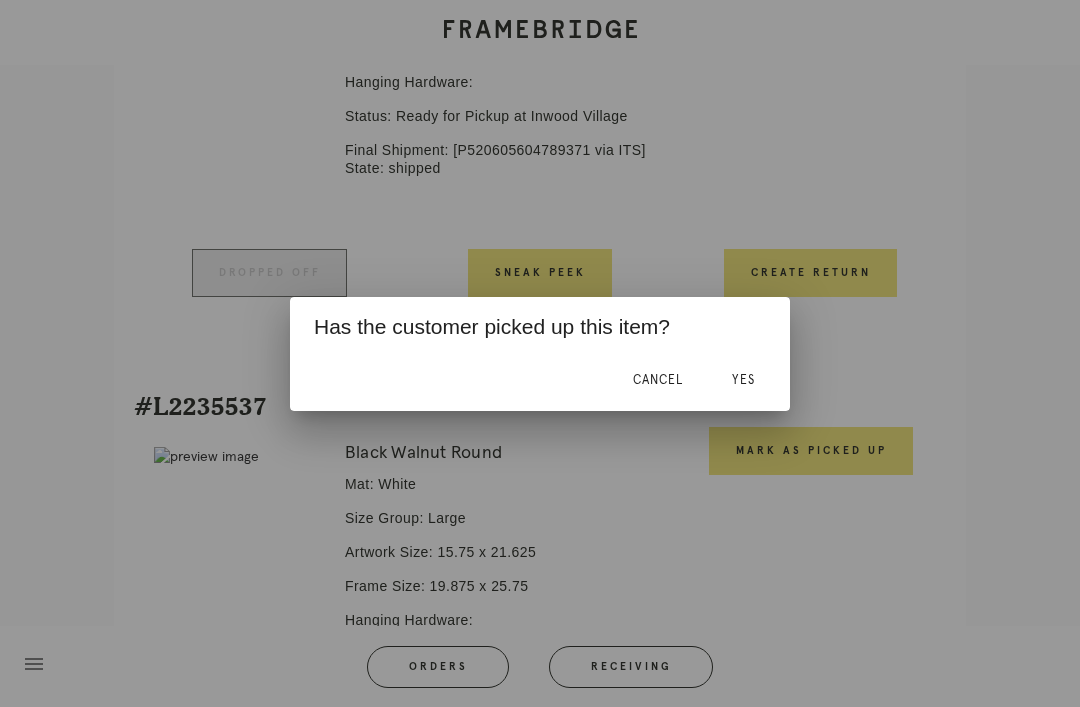 click on "Yes" at bounding box center (743, 380) 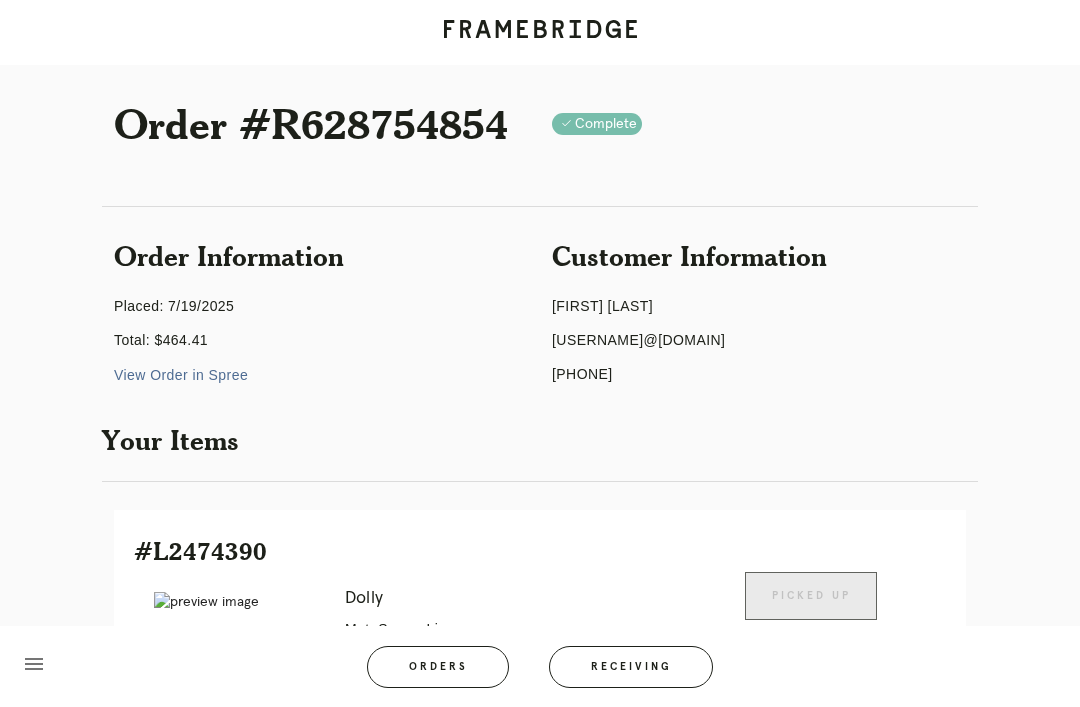 scroll, scrollTop: 0, scrollLeft: 0, axis: both 